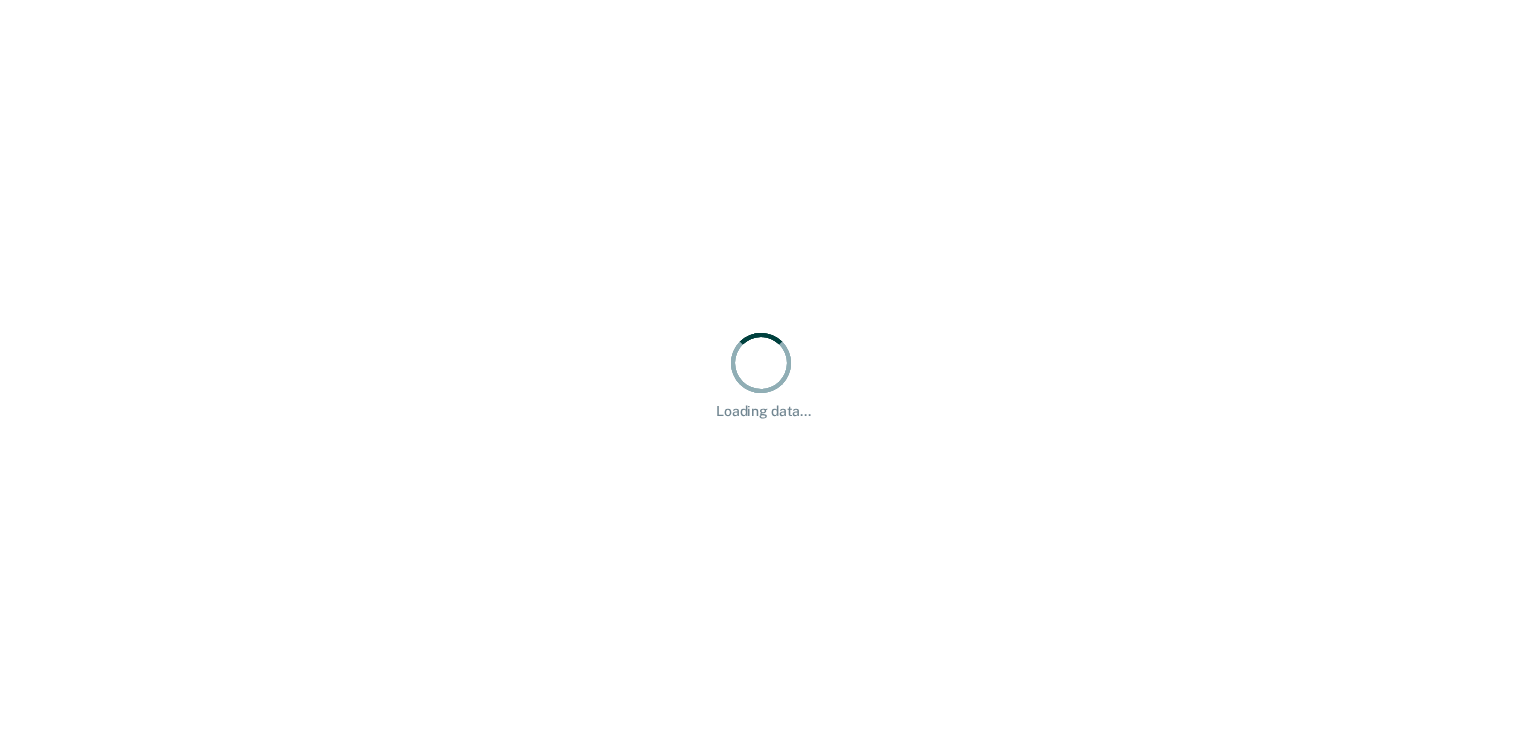 scroll, scrollTop: 0, scrollLeft: 0, axis: both 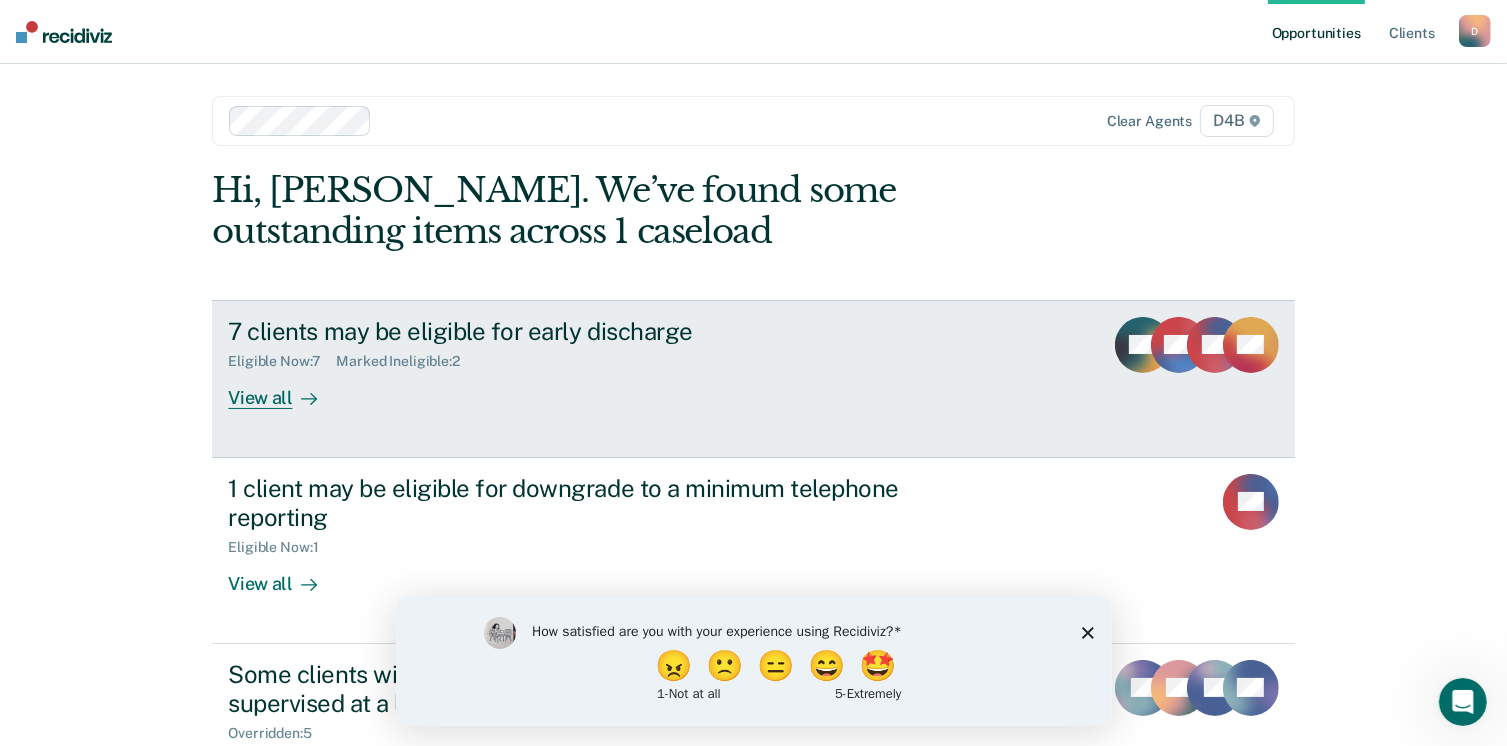 click on "View all" at bounding box center (284, 389) 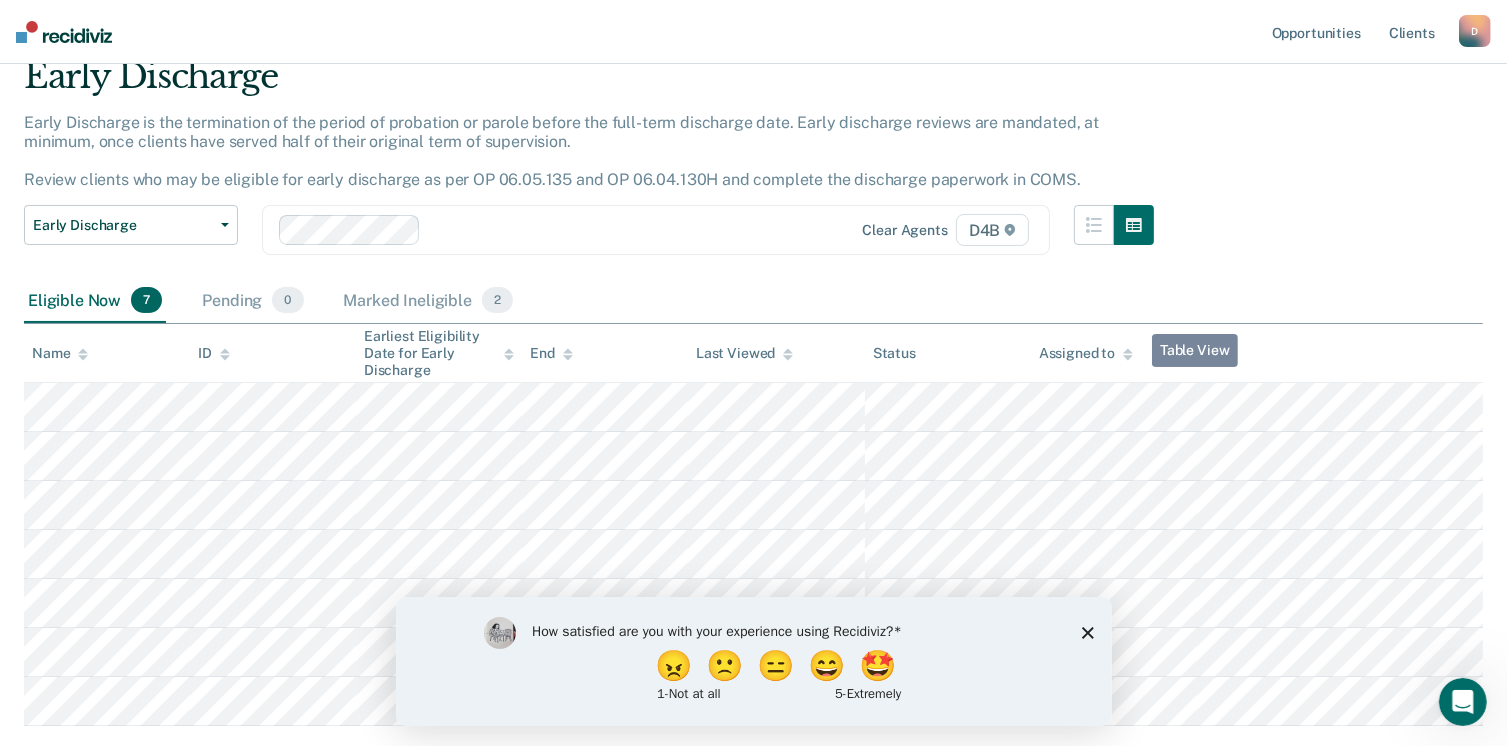 scroll, scrollTop: 204, scrollLeft: 0, axis: vertical 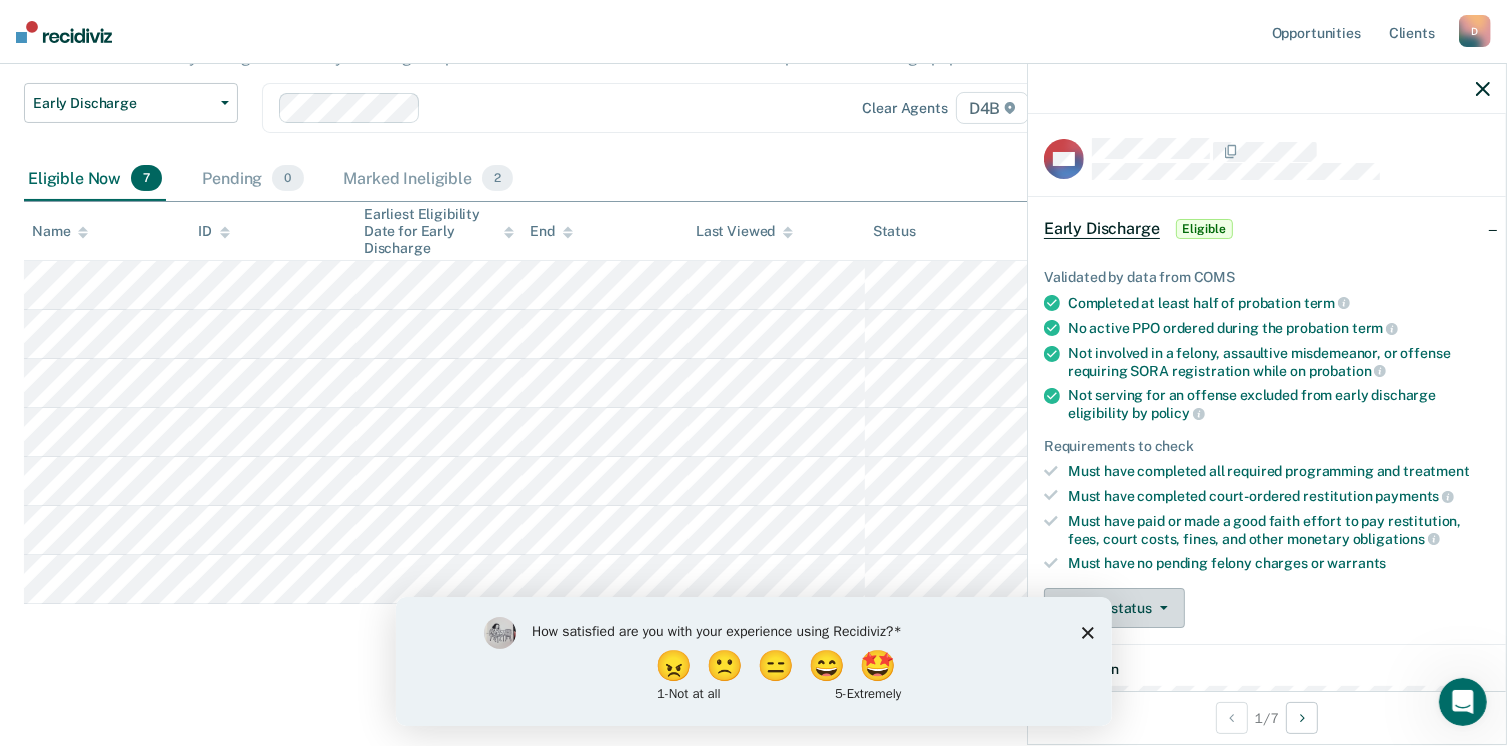 click on "Update status" at bounding box center (1114, 608) 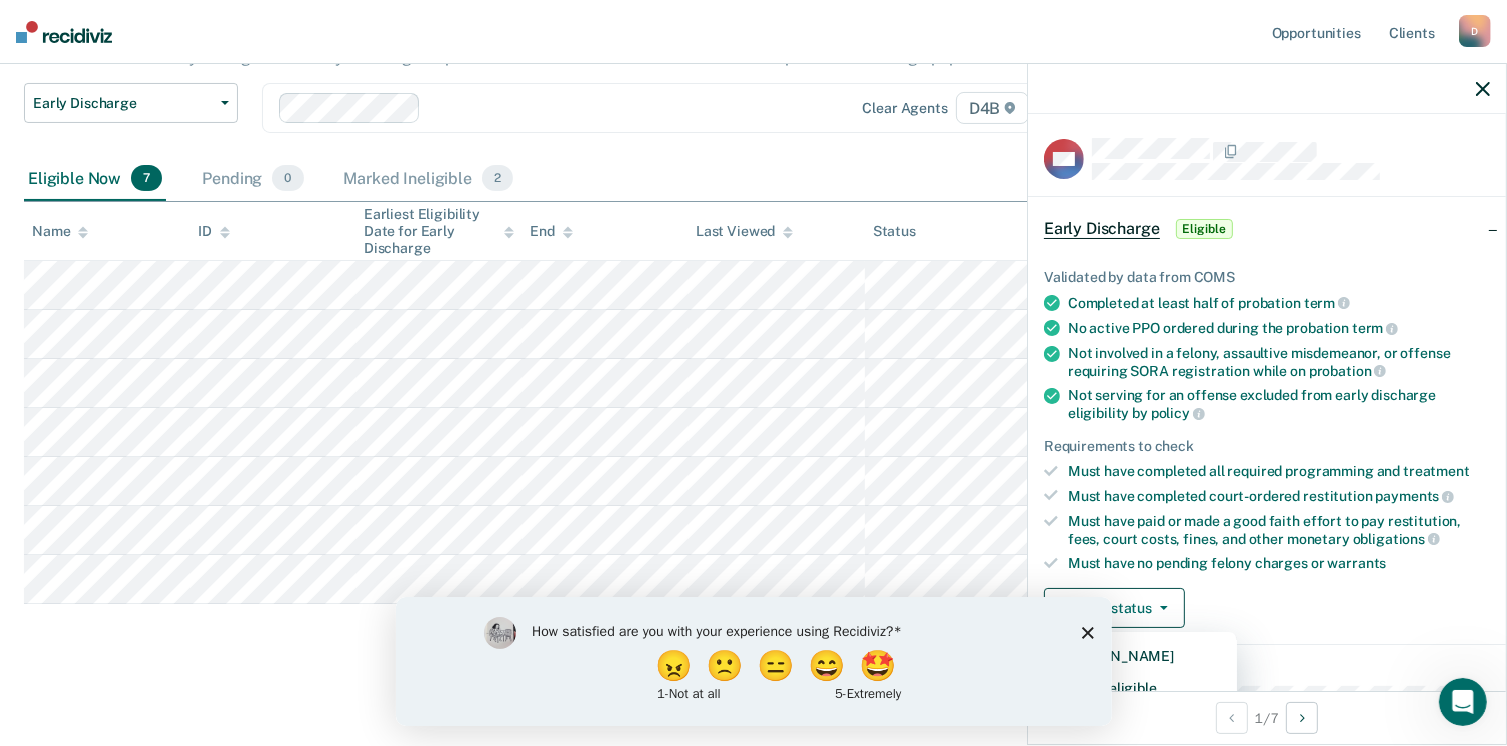 click 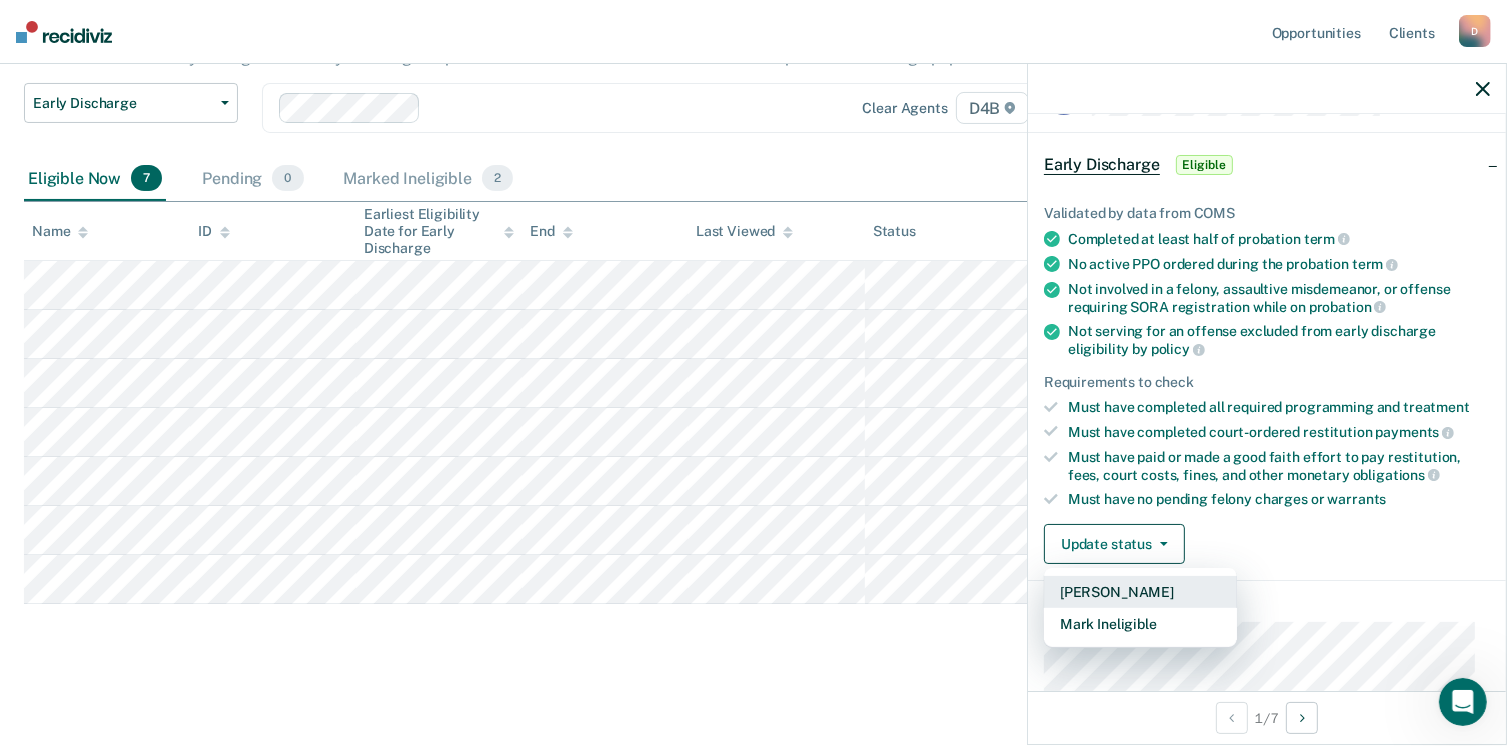 scroll, scrollTop: 100, scrollLeft: 0, axis: vertical 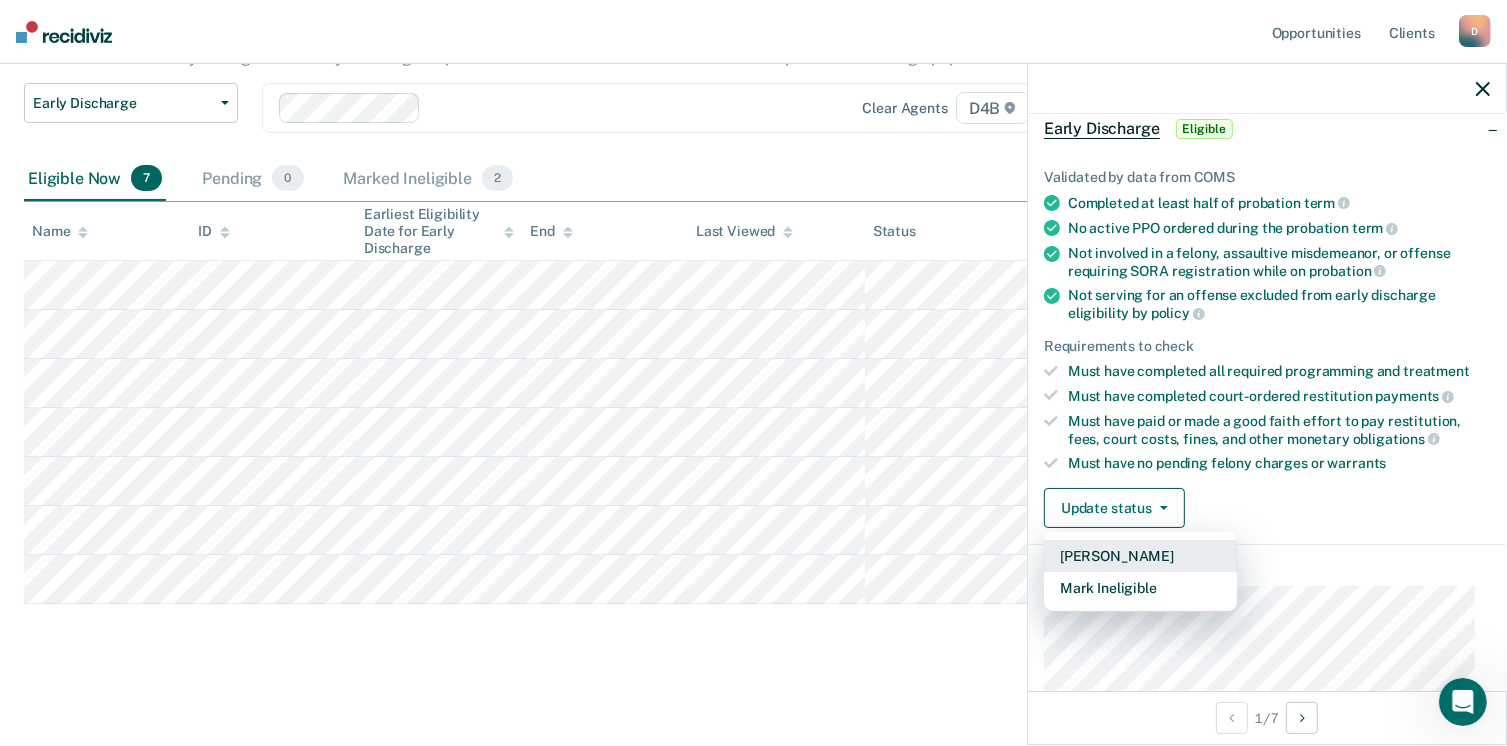 click on "[PERSON_NAME]" at bounding box center (1140, 556) 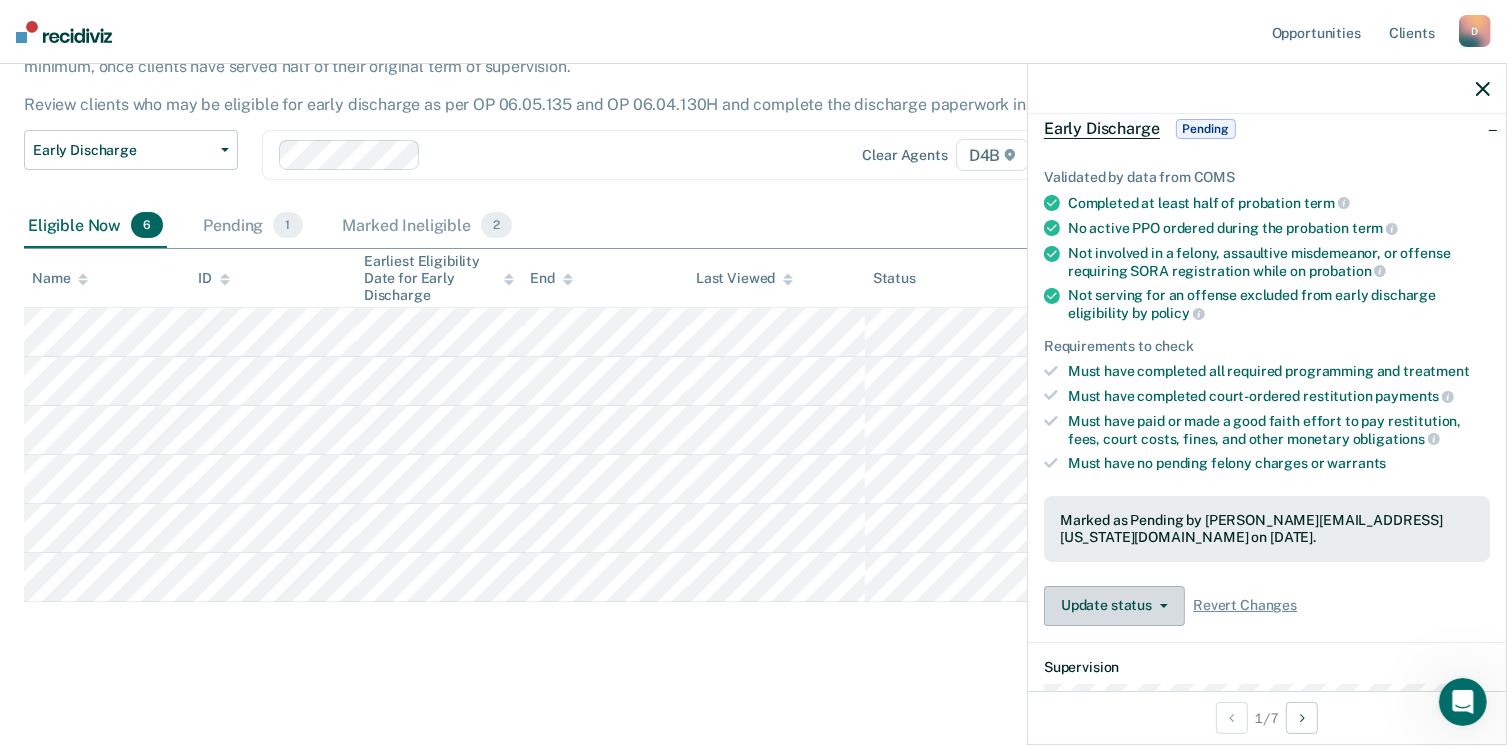 scroll, scrollTop: 155, scrollLeft: 0, axis: vertical 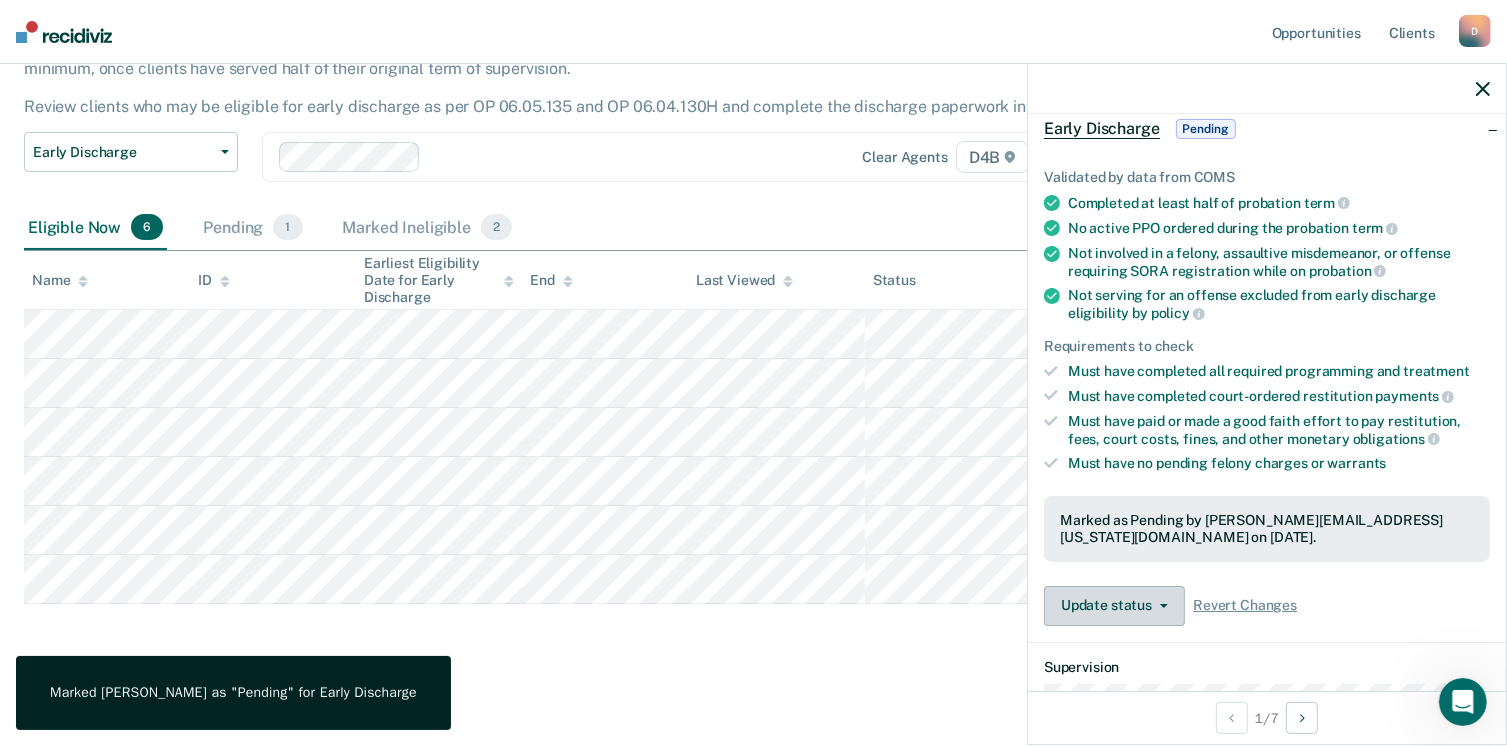 click on "Update status" at bounding box center [1114, 606] 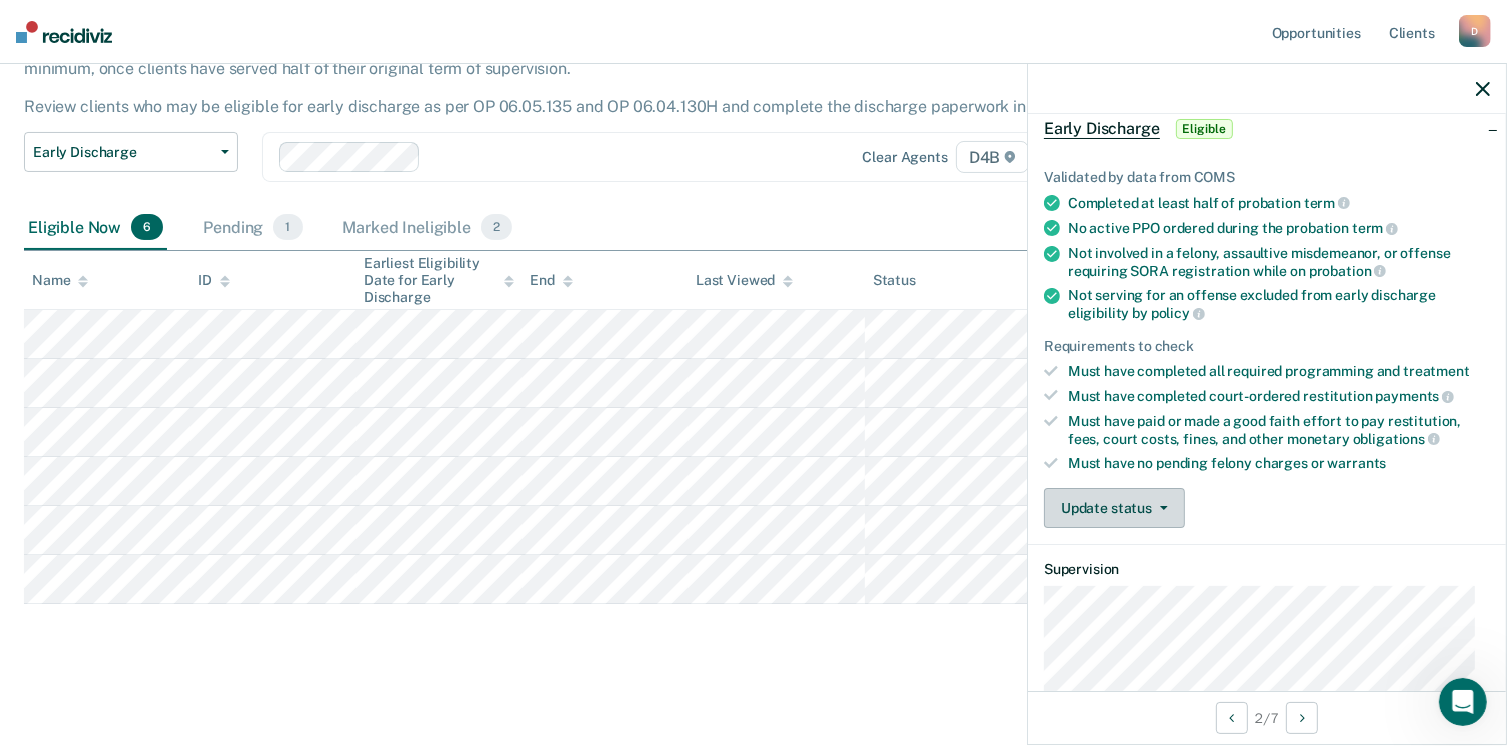 click on "Update status" at bounding box center [1114, 508] 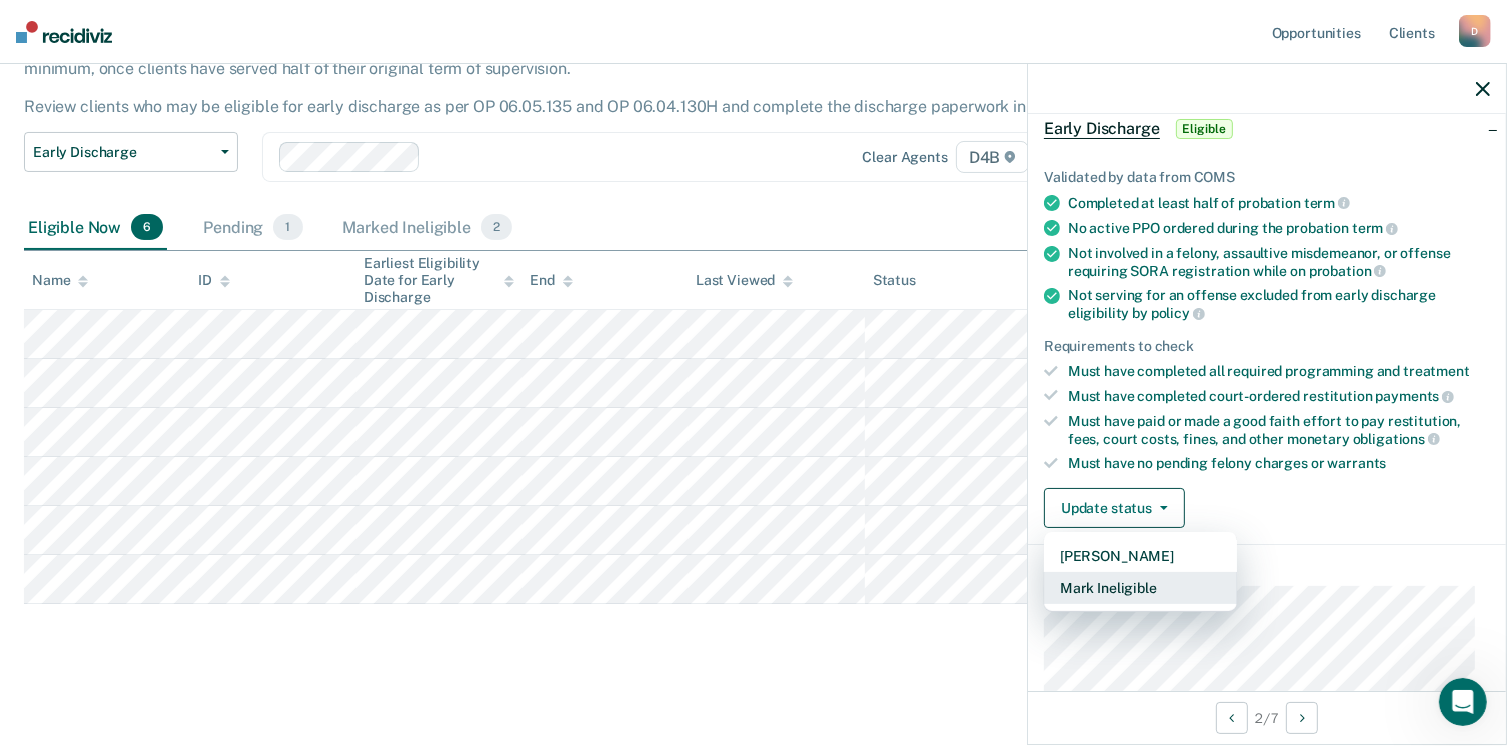 click on "Mark Ineligible" at bounding box center [1140, 588] 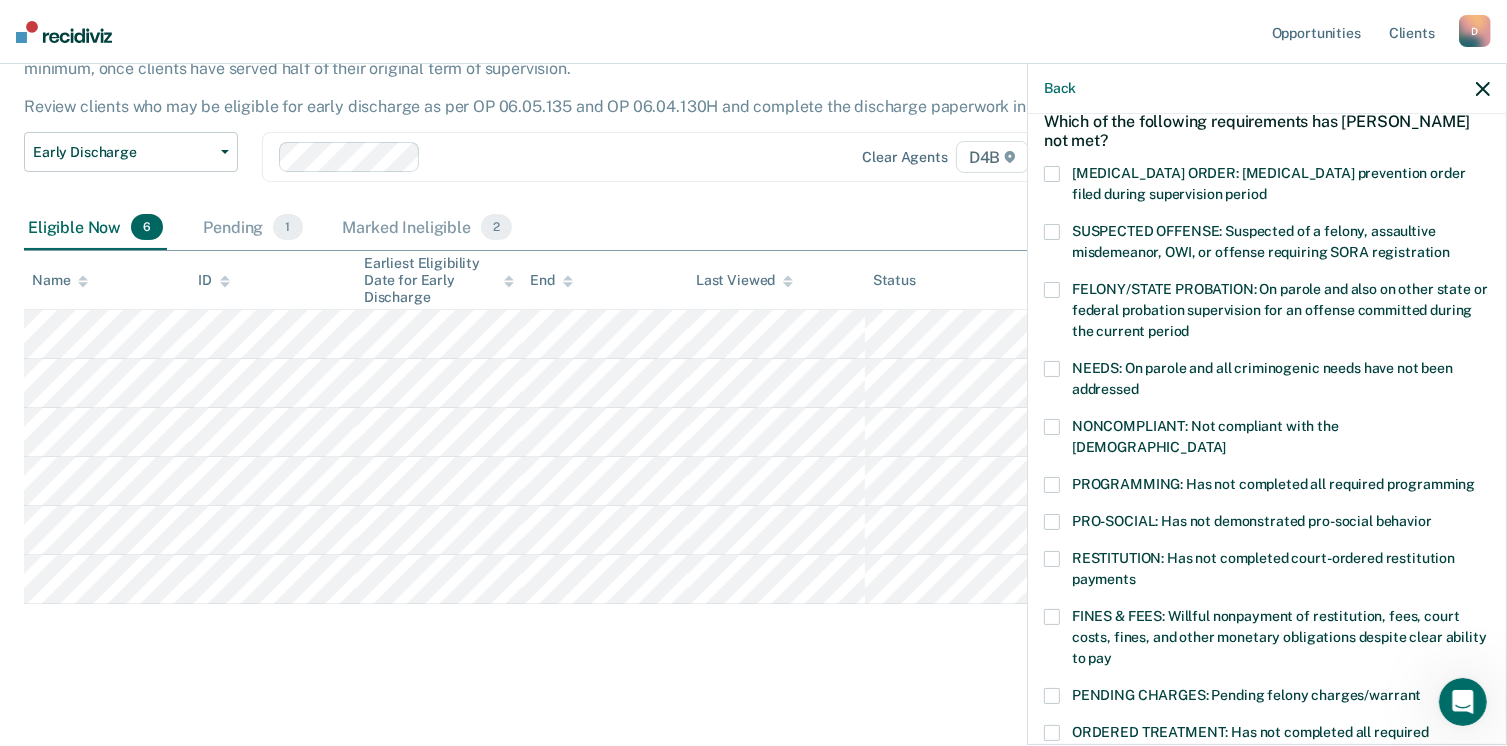 click at bounding box center [1052, 485] 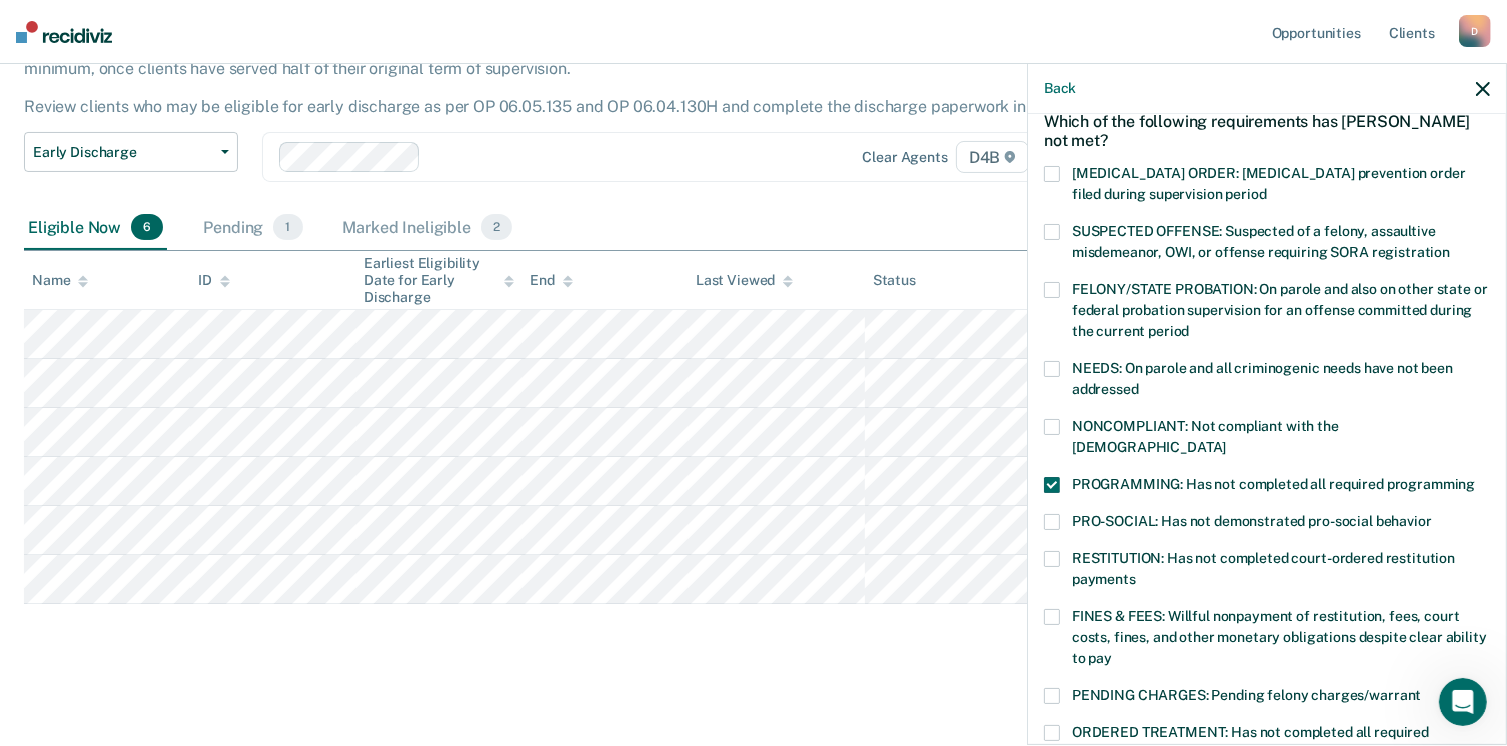 scroll, scrollTop: 600, scrollLeft: 0, axis: vertical 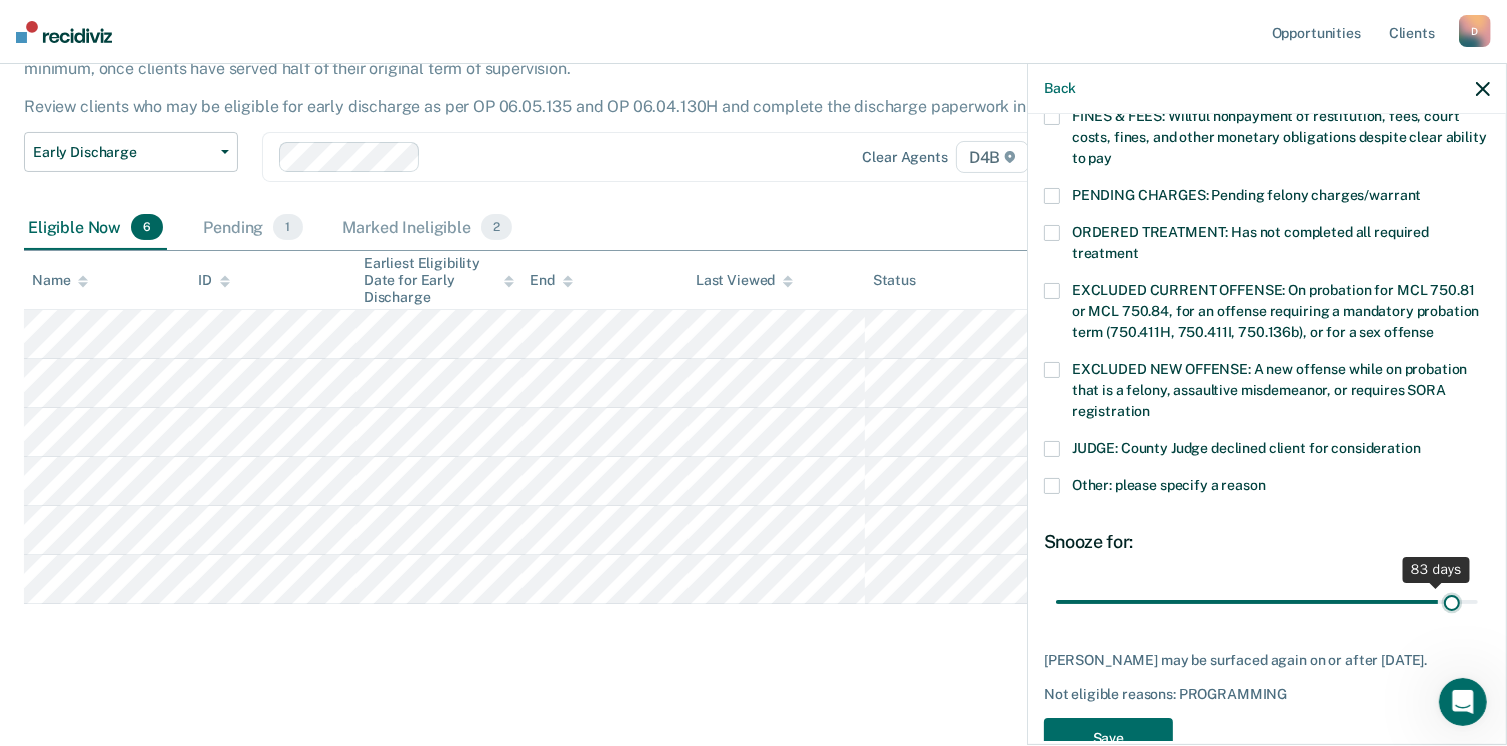 drag, startPoint x: 1193, startPoint y: 585, endPoint x: 1439, endPoint y: 580, distance: 246.05081 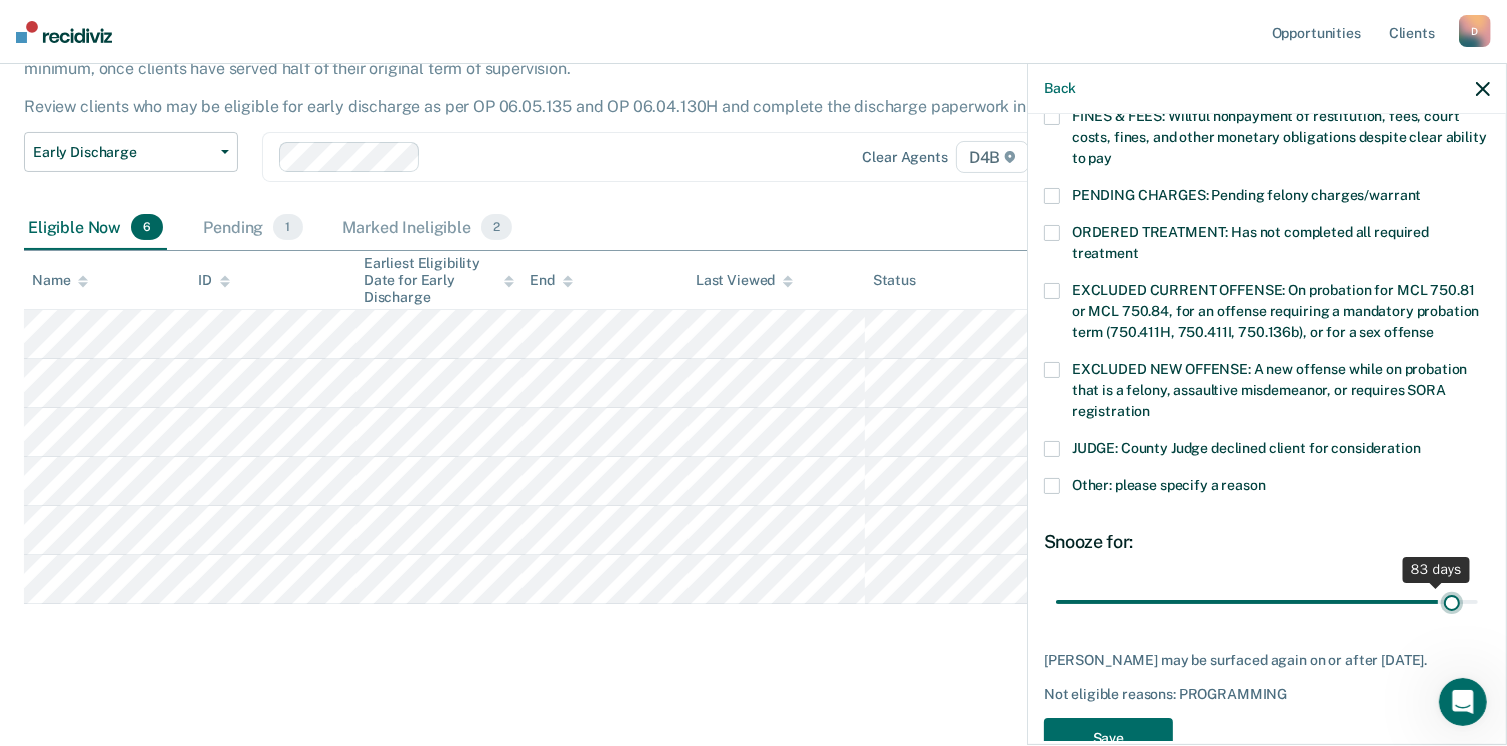 click at bounding box center [1267, 602] 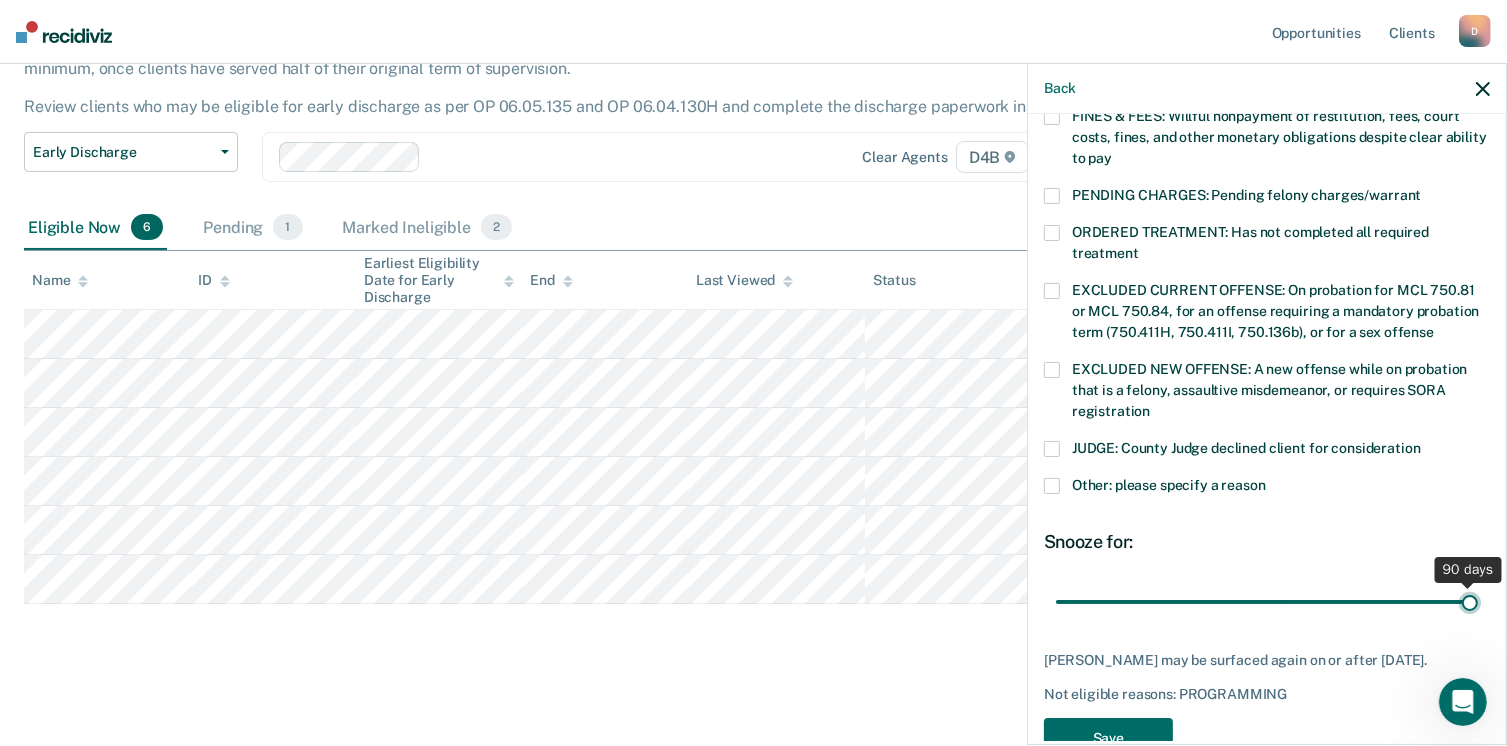 drag, startPoint x: 1440, startPoint y: 582, endPoint x: 1468, endPoint y: 580, distance: 28.071337 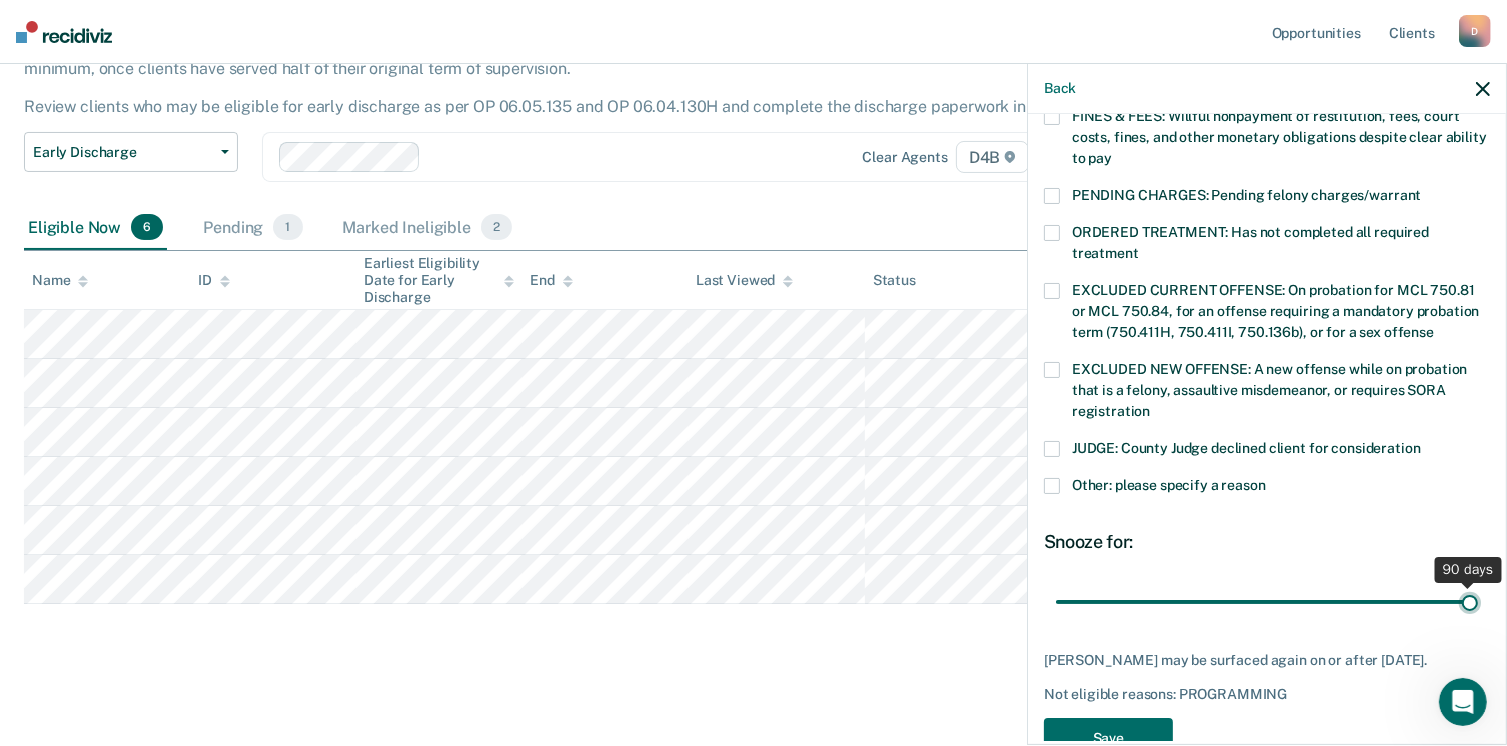 type on "90" 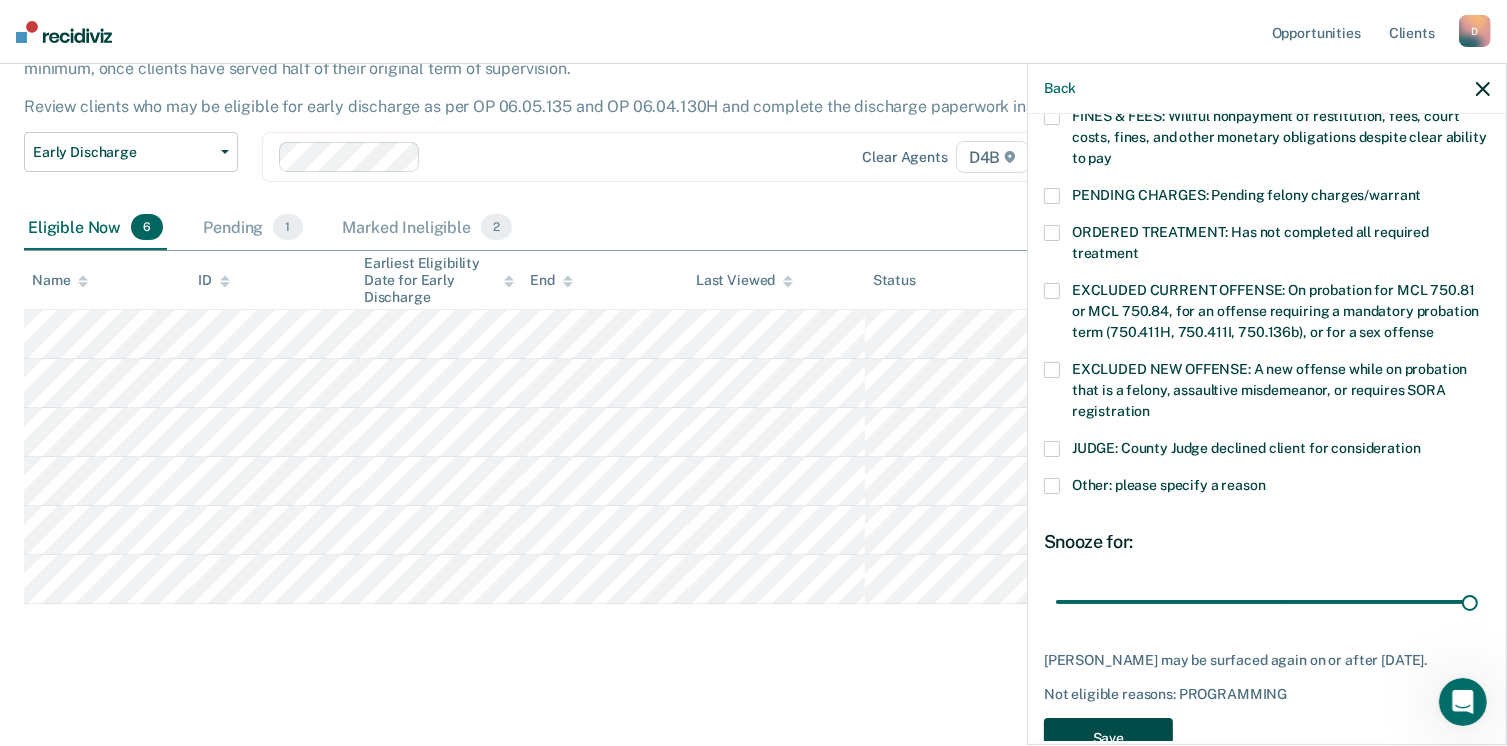click on "Save" at bounding box center [1108, 738] 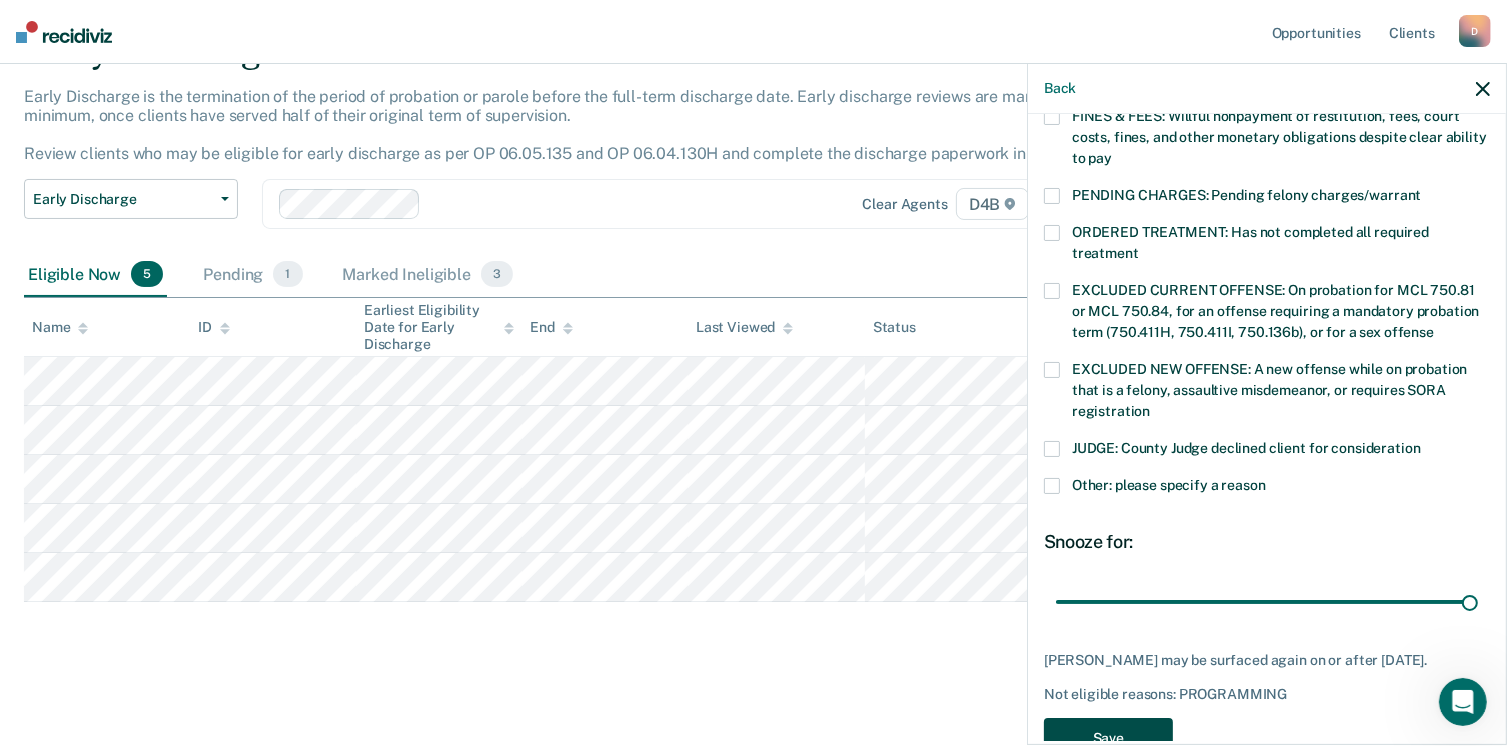 scroll, scrollTop: 105, scrollLeft: 0, axis: vertical 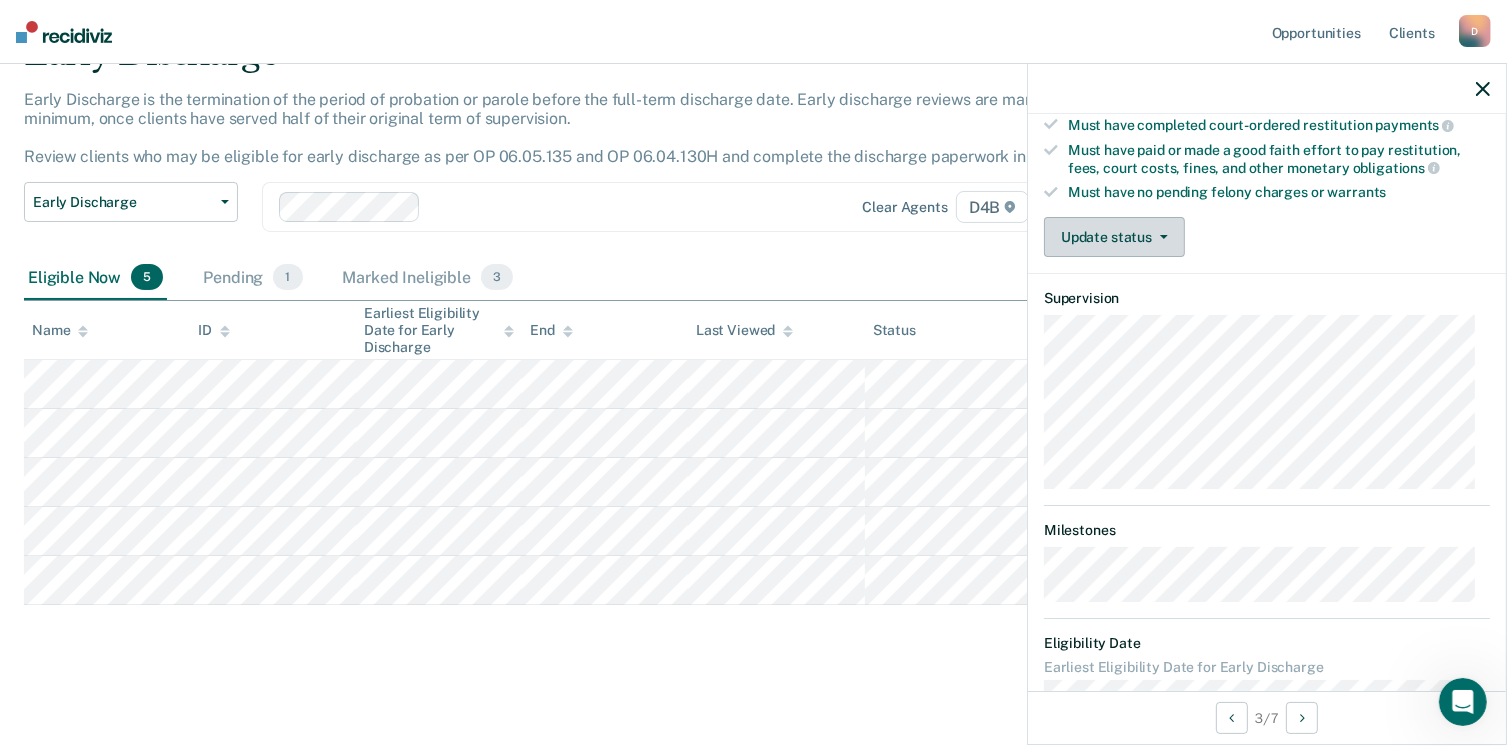 click on "Update status" at bounding box center (1114, 237) 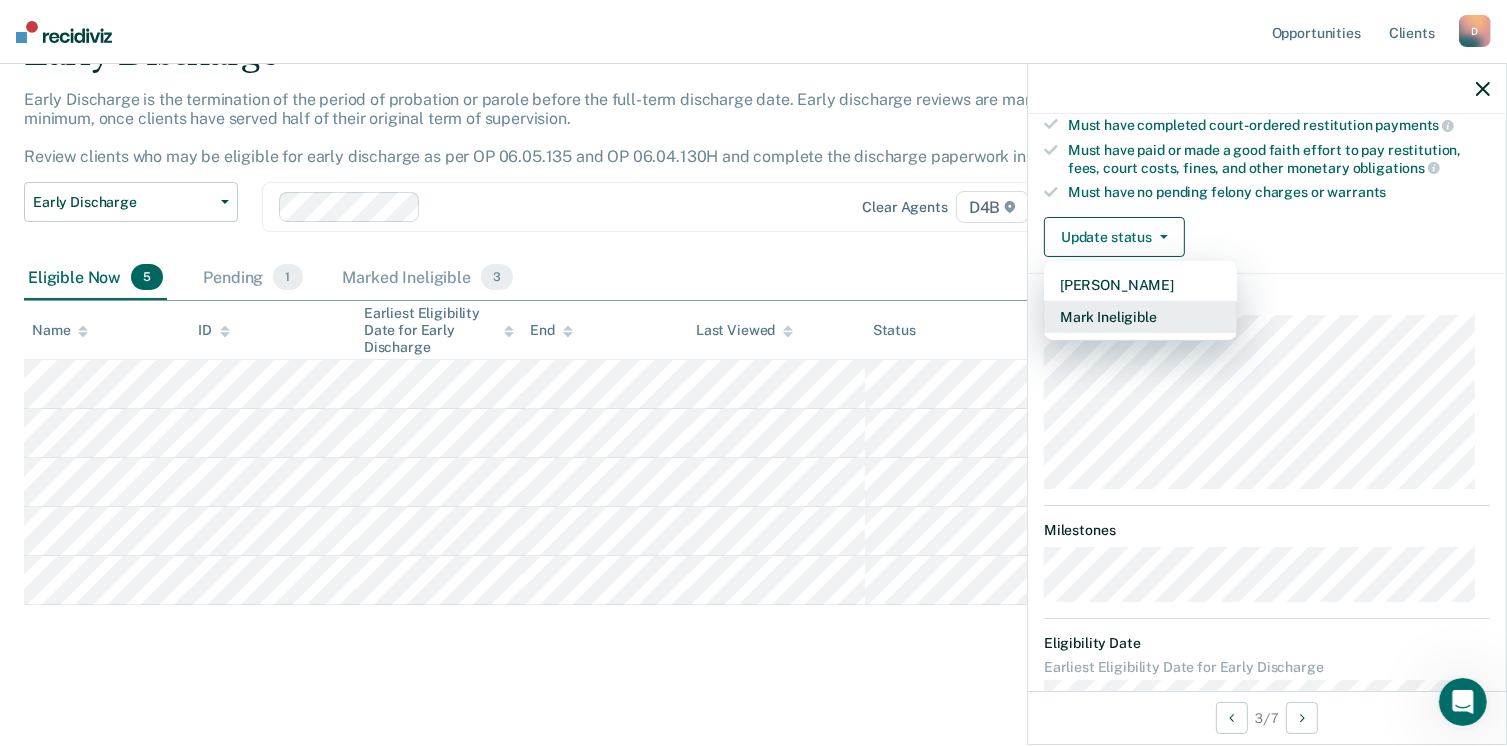 click on "Mark Ineligible" at bounding box center (1140, 317) 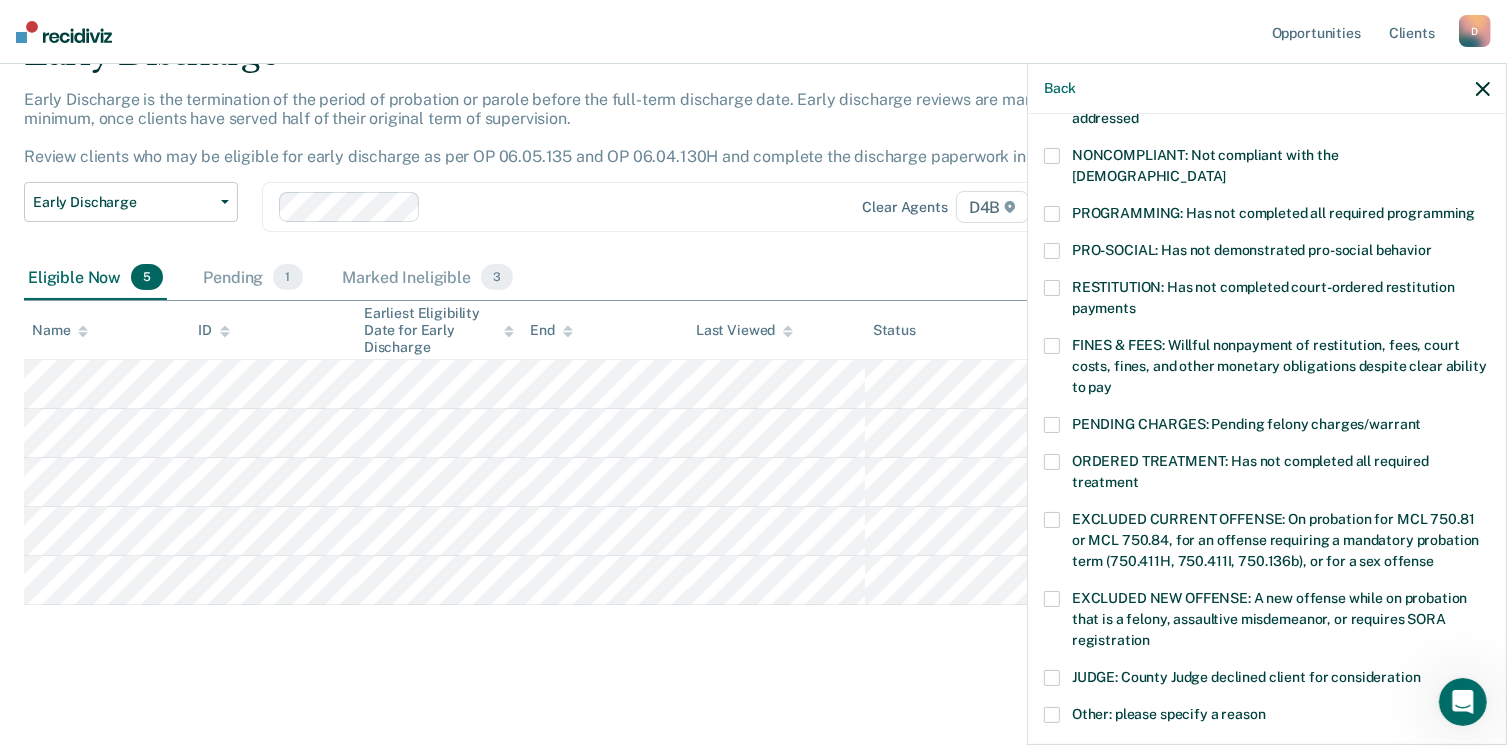 click at bounding box center (1052, 462) 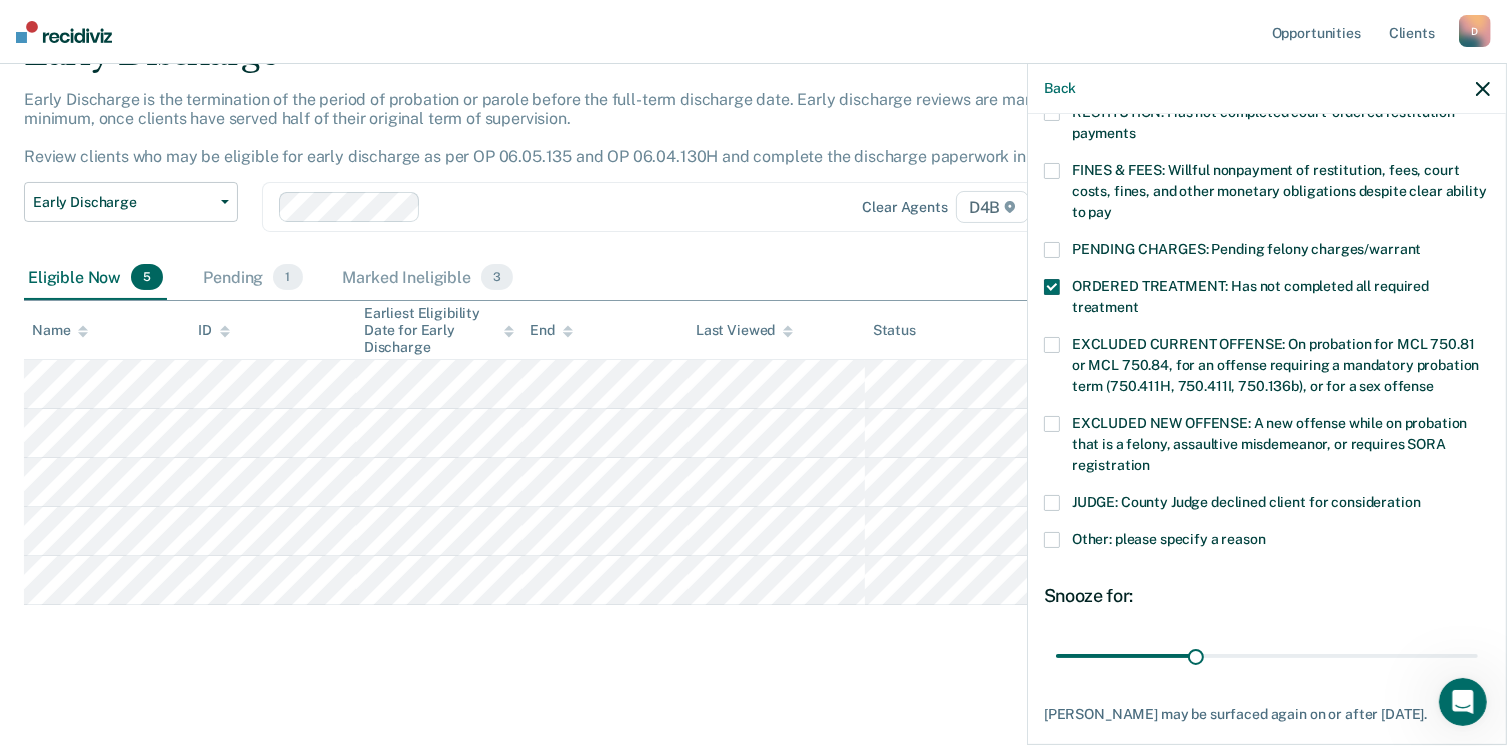 scroll, scrollTop: 630, scrollLeft: 0, axis: vertical 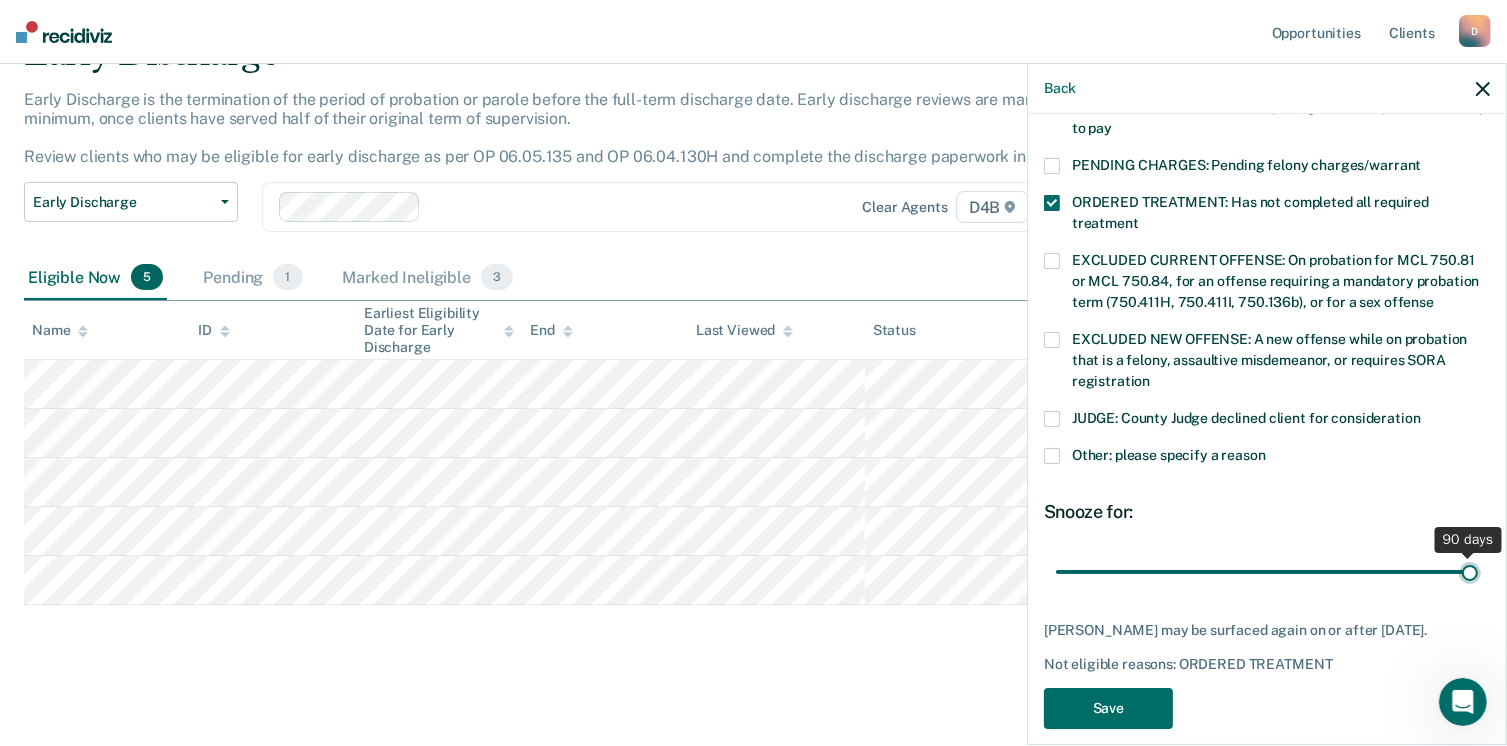 drag, startPoint x: 1197, startPoint y: 548, endPoint x: 1528, endPoint y: 573, distance: 331.94278 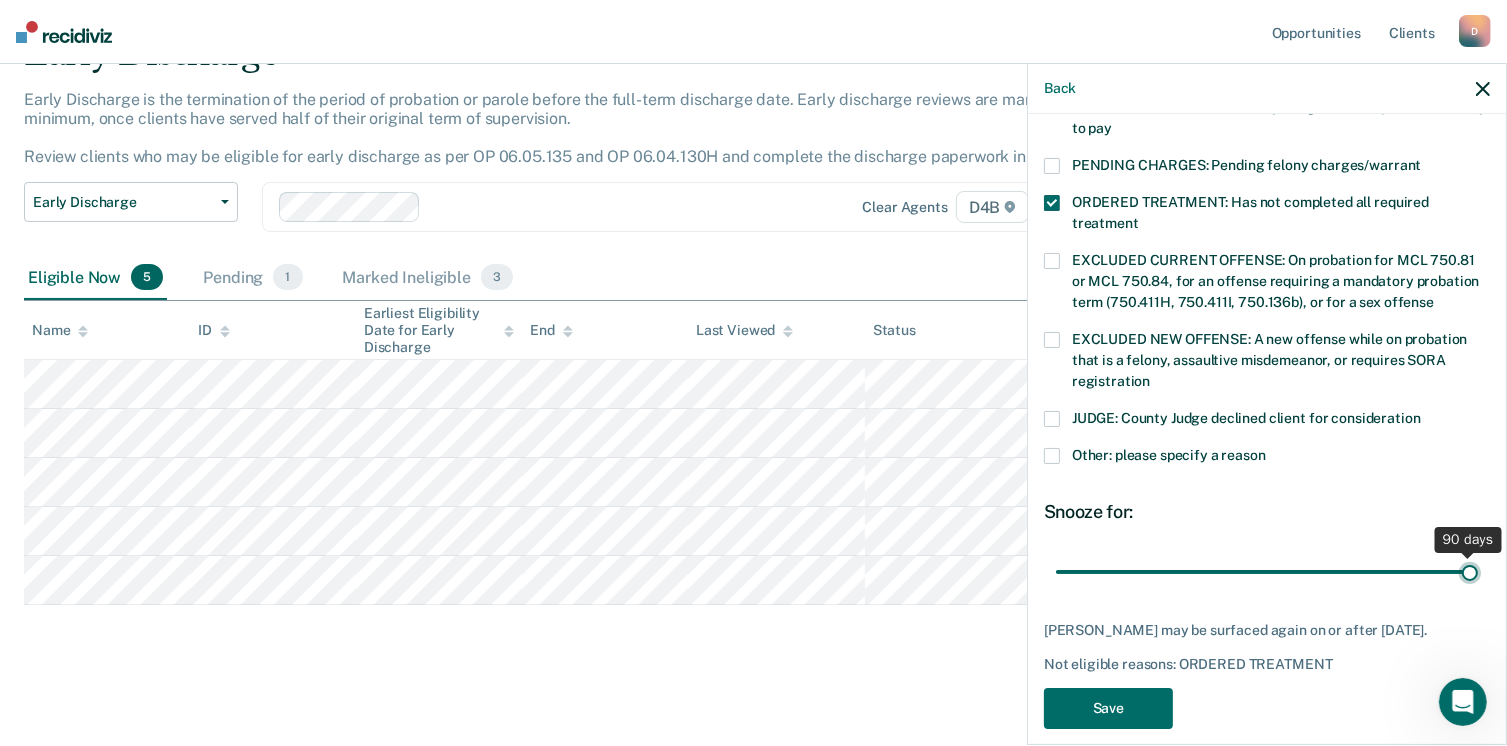 type on "90" 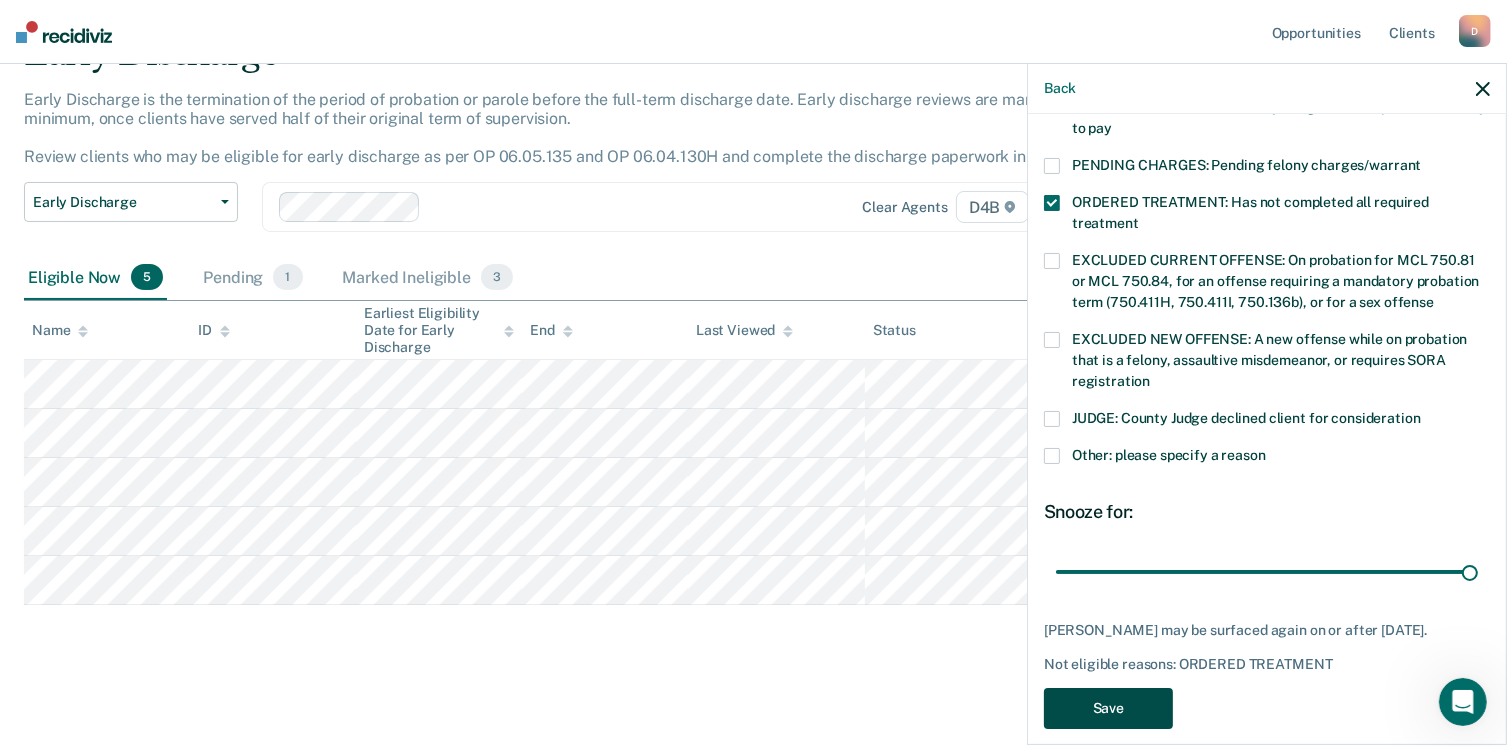 click on "Save" at bounding box center (1108, 708) 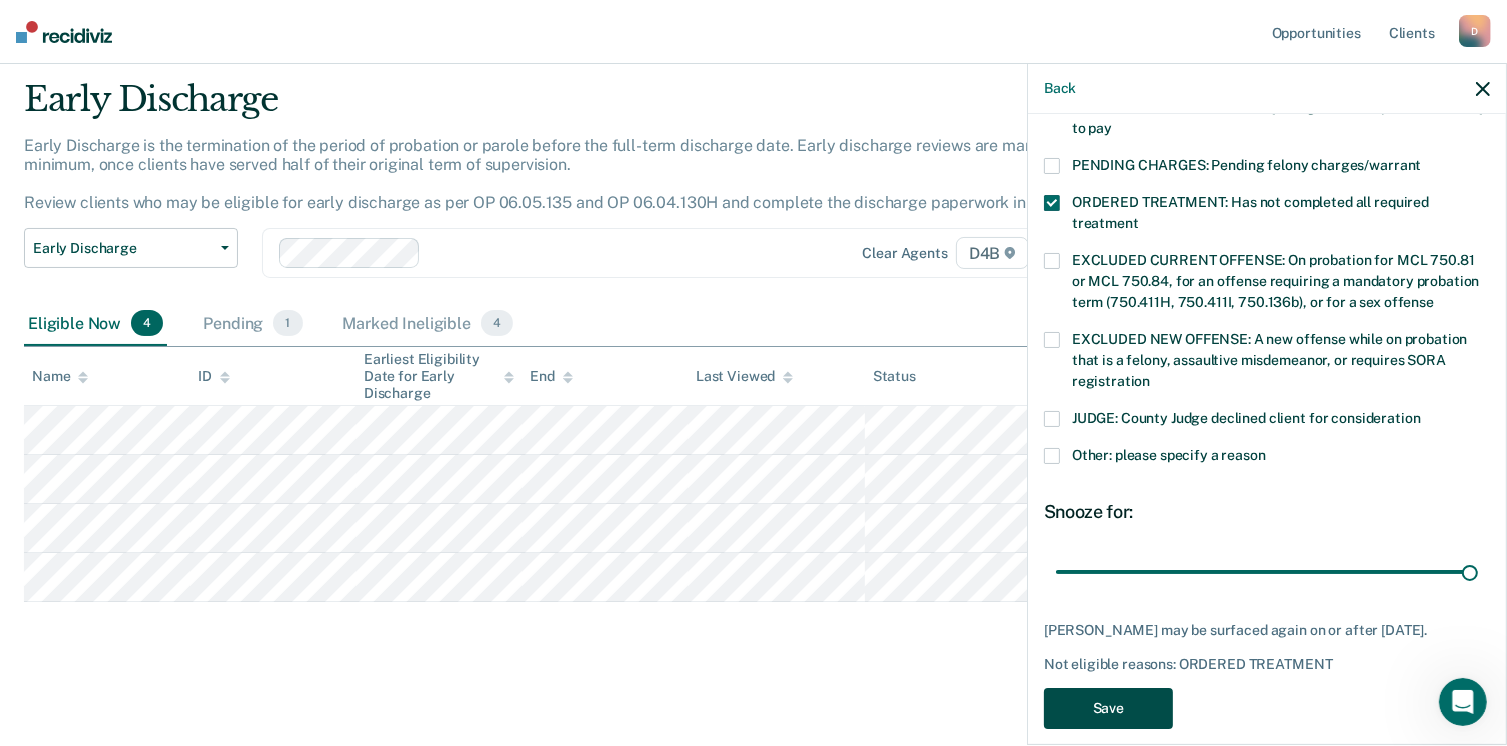 scroll, scrollTop: 56, scrollLeft: 0, axis: vertical 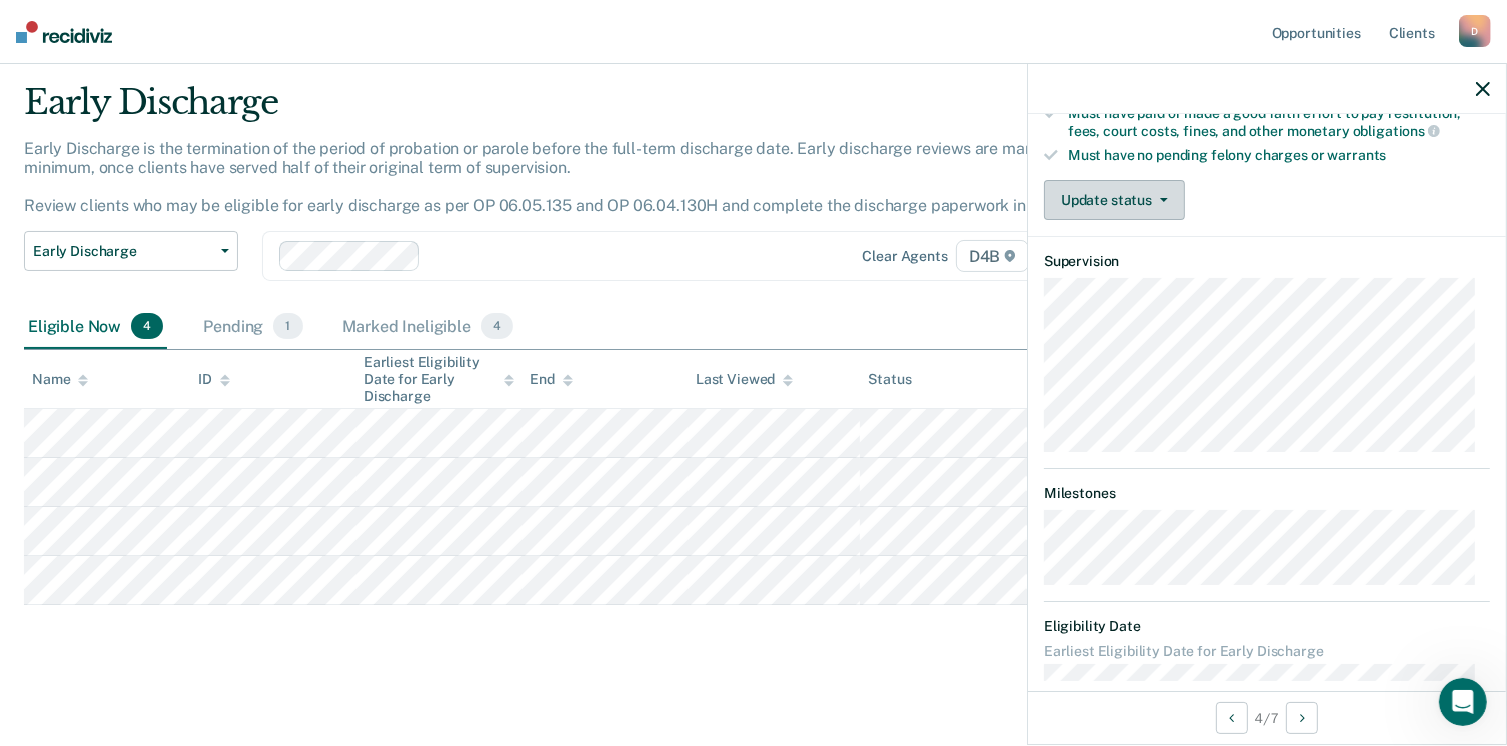 click on "Update status" at bounding box center [1114, 200] 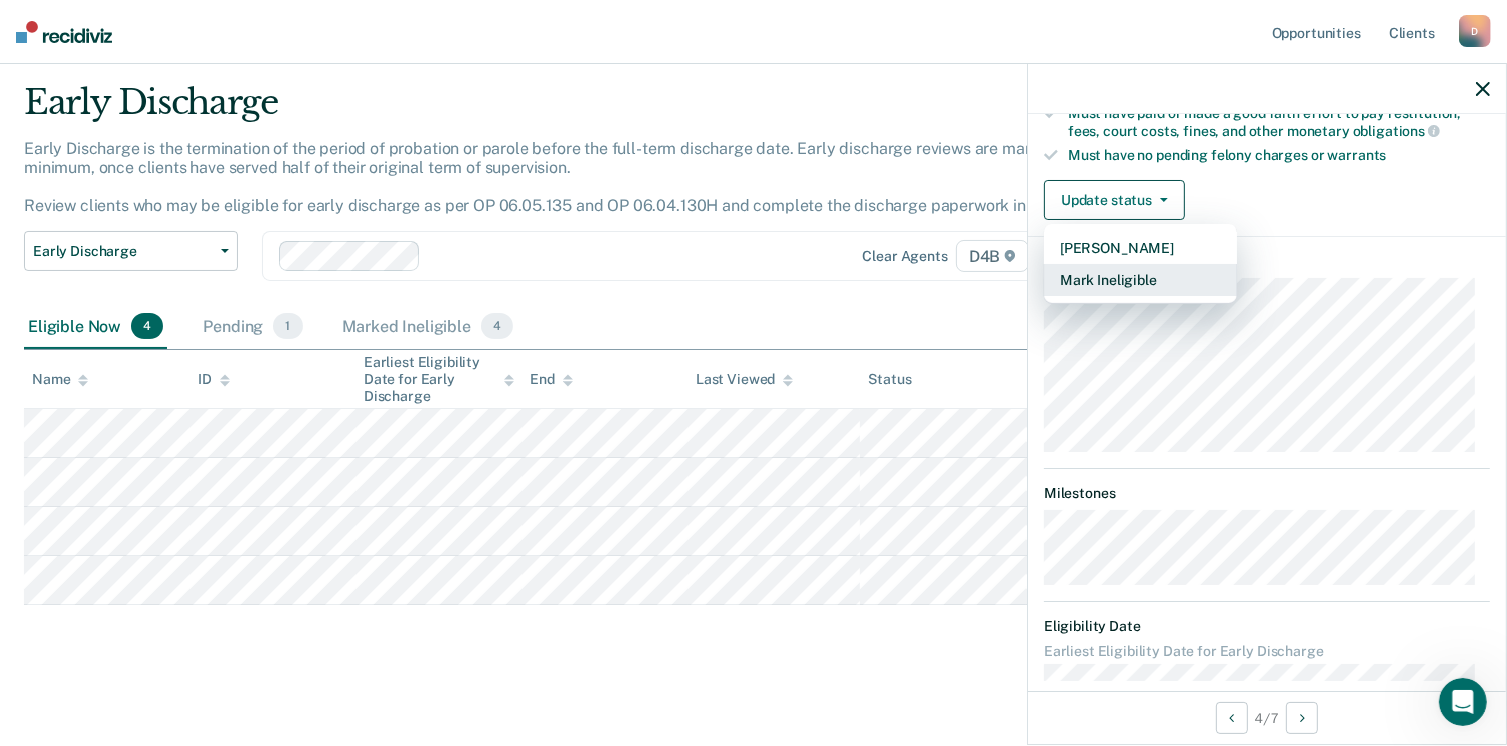 click on "Mark Ineligible" at bounding box center (1140, 280) 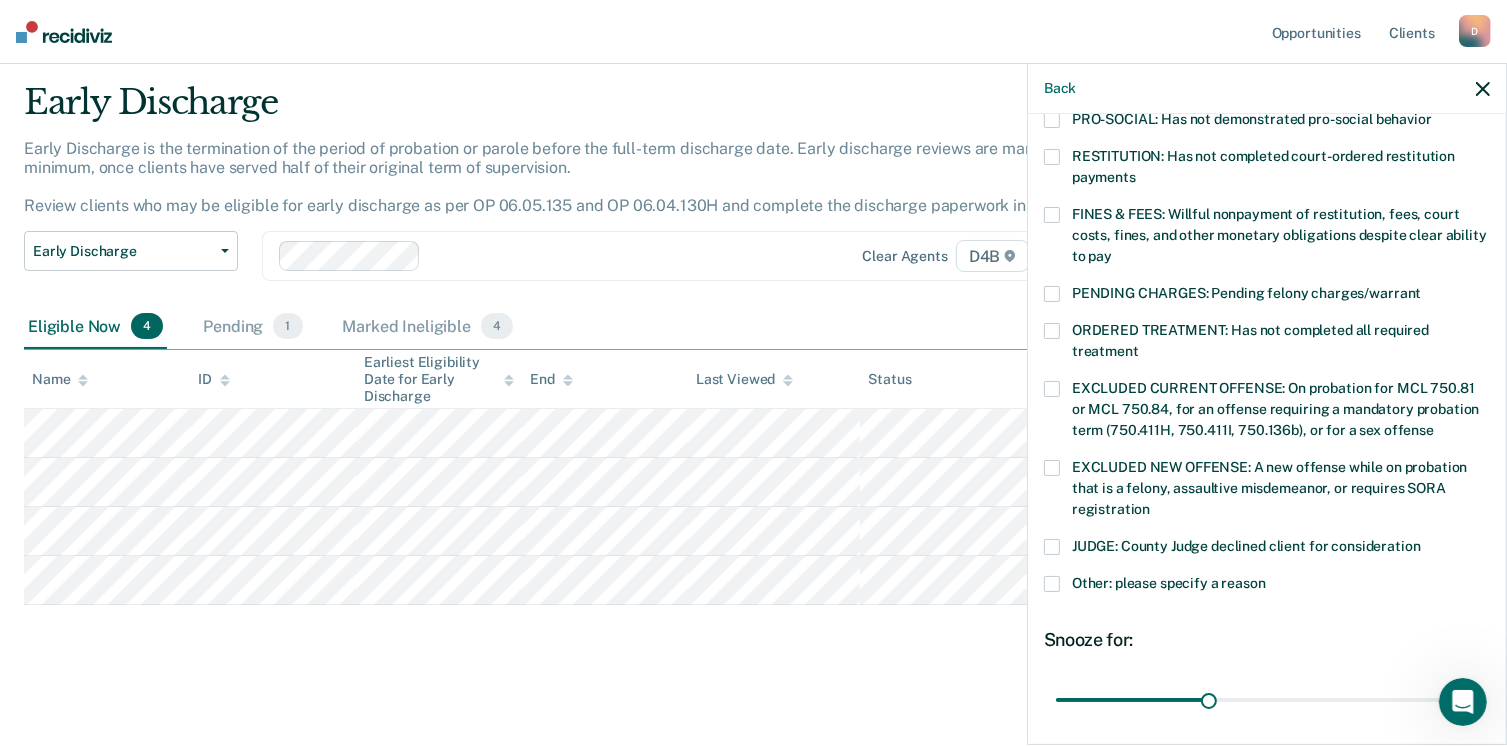 scroll, scrollTop: 608, scrollLeft: 0, axis: vertical 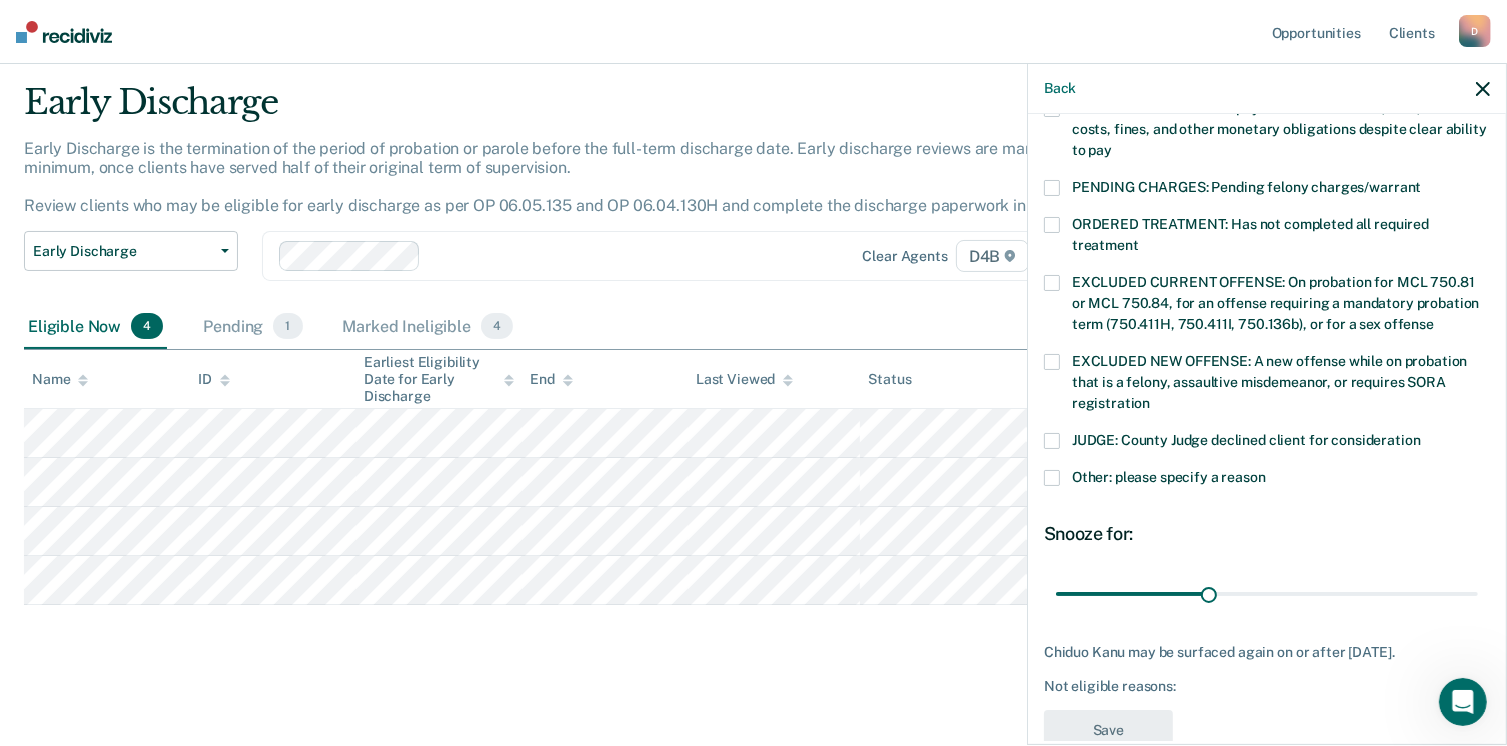 click at bounding box center [1052, 478] 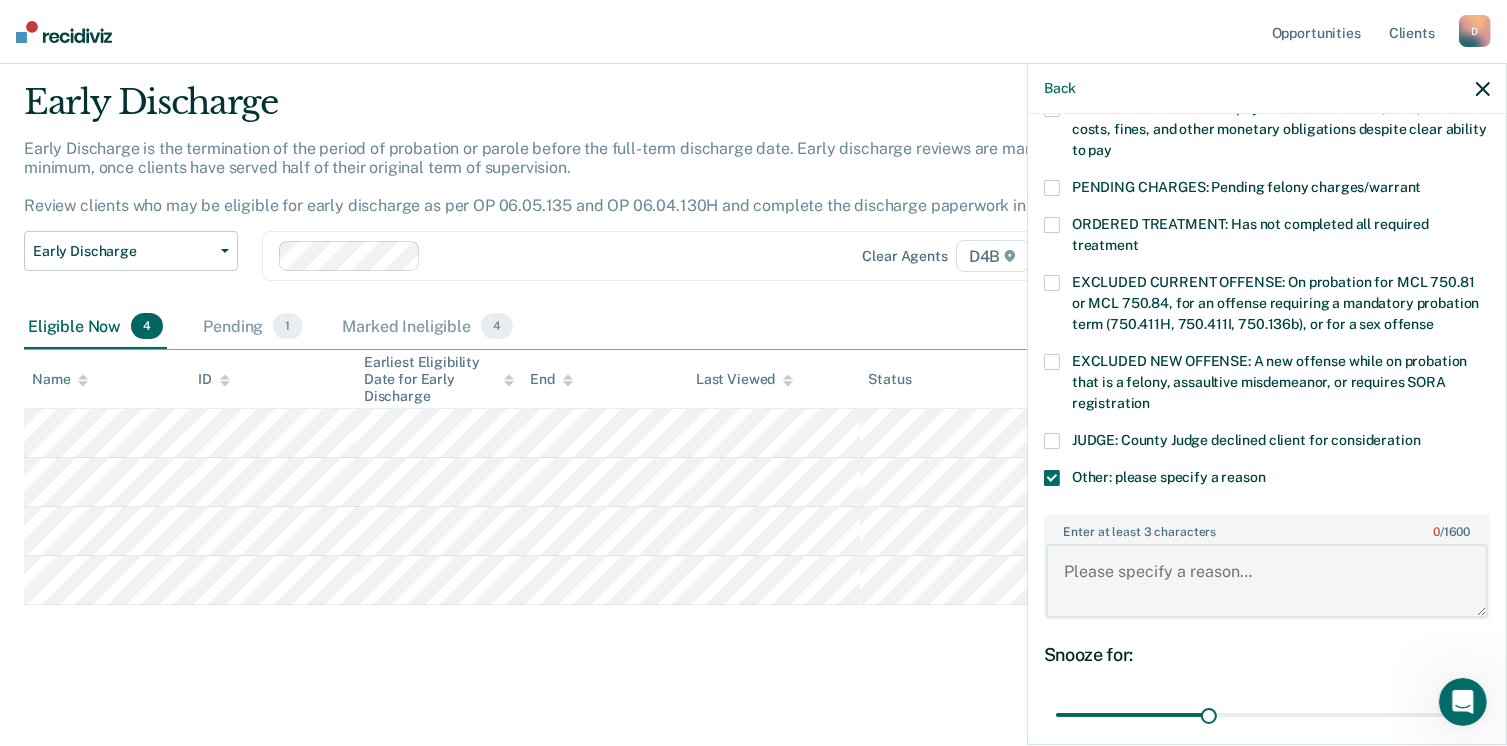 click on "Enter at least 3 characters 0  /  1600" at bounding box center (1267, 581) 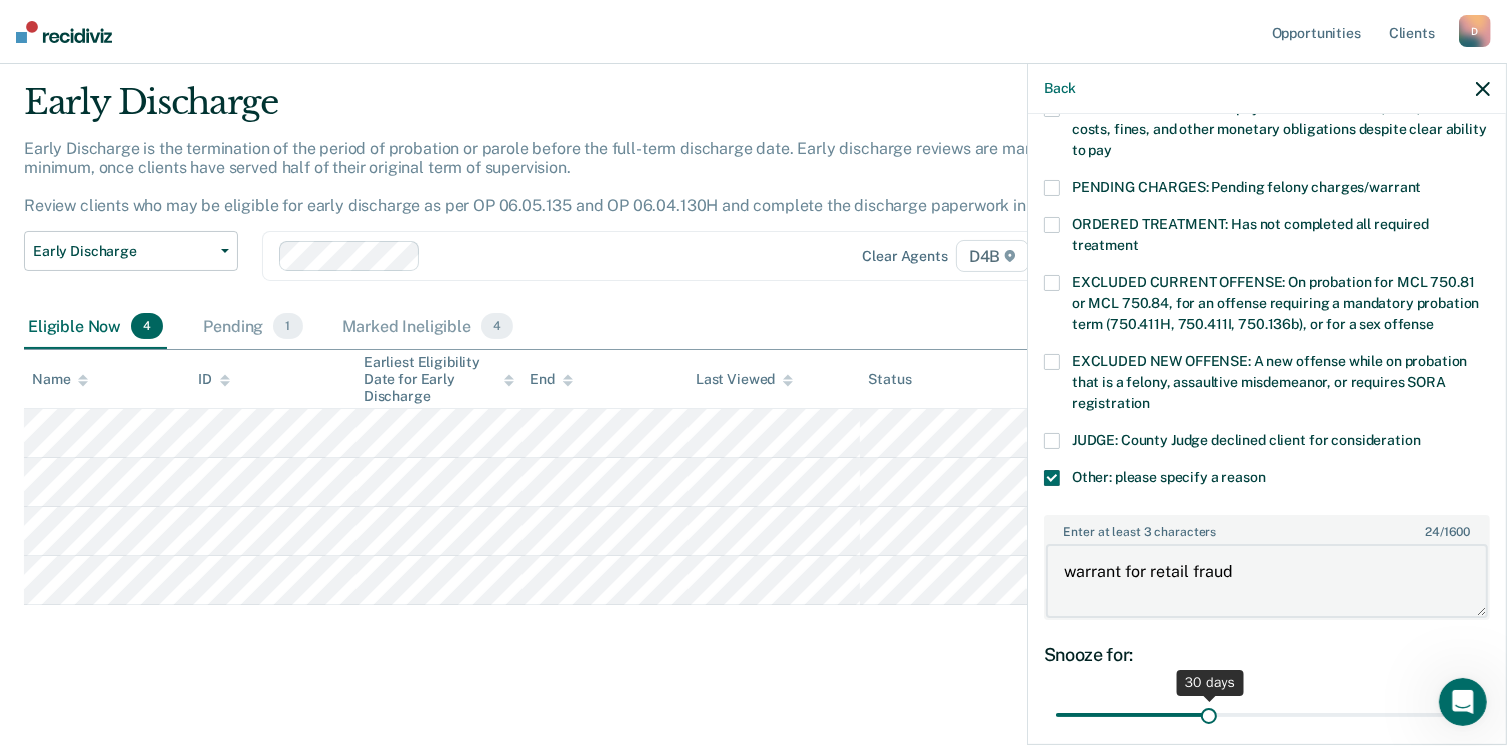 type on "warrant for retail fraud" 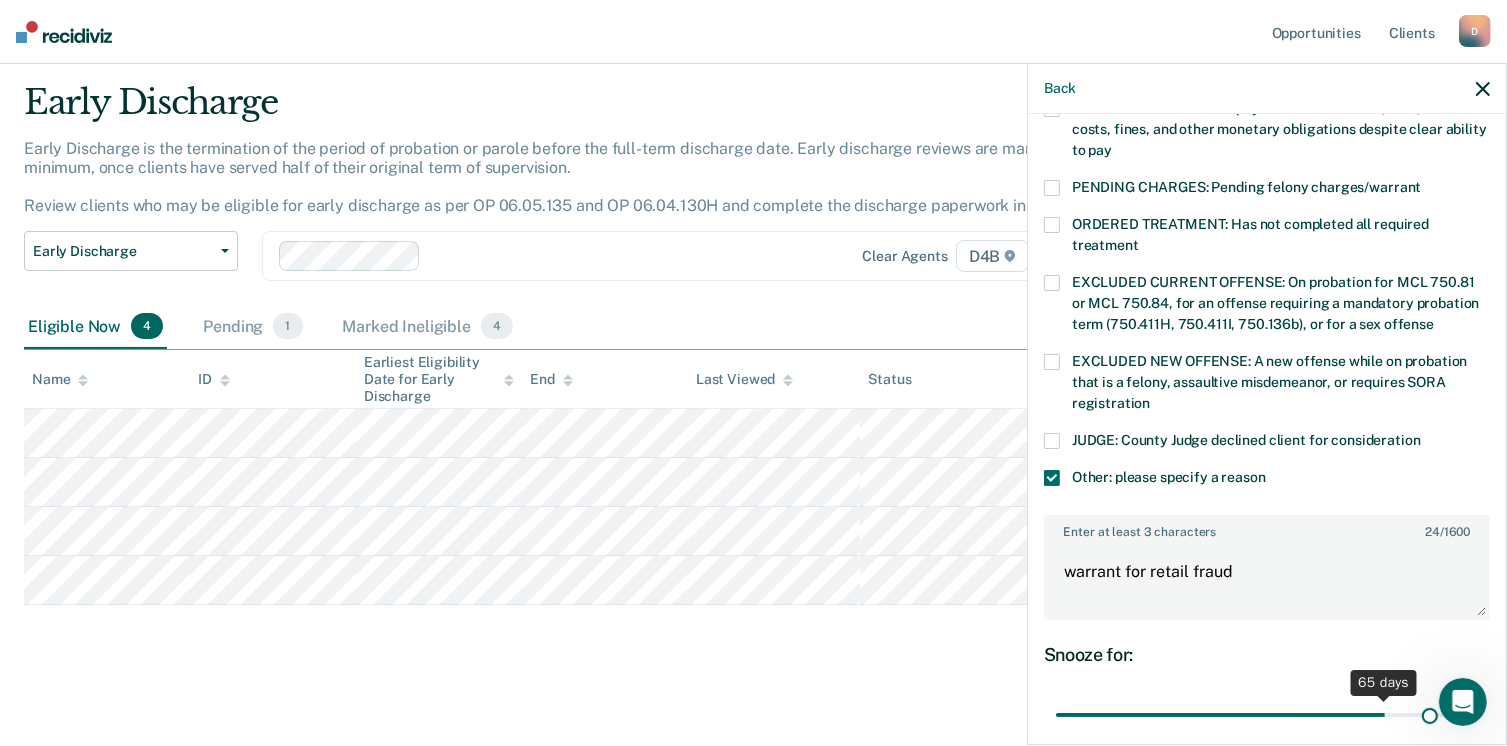 drag, startPoint x: 1204, startPoint y: 693, endPoint x: 1418, endPoint y: 705, distance: 214.33618 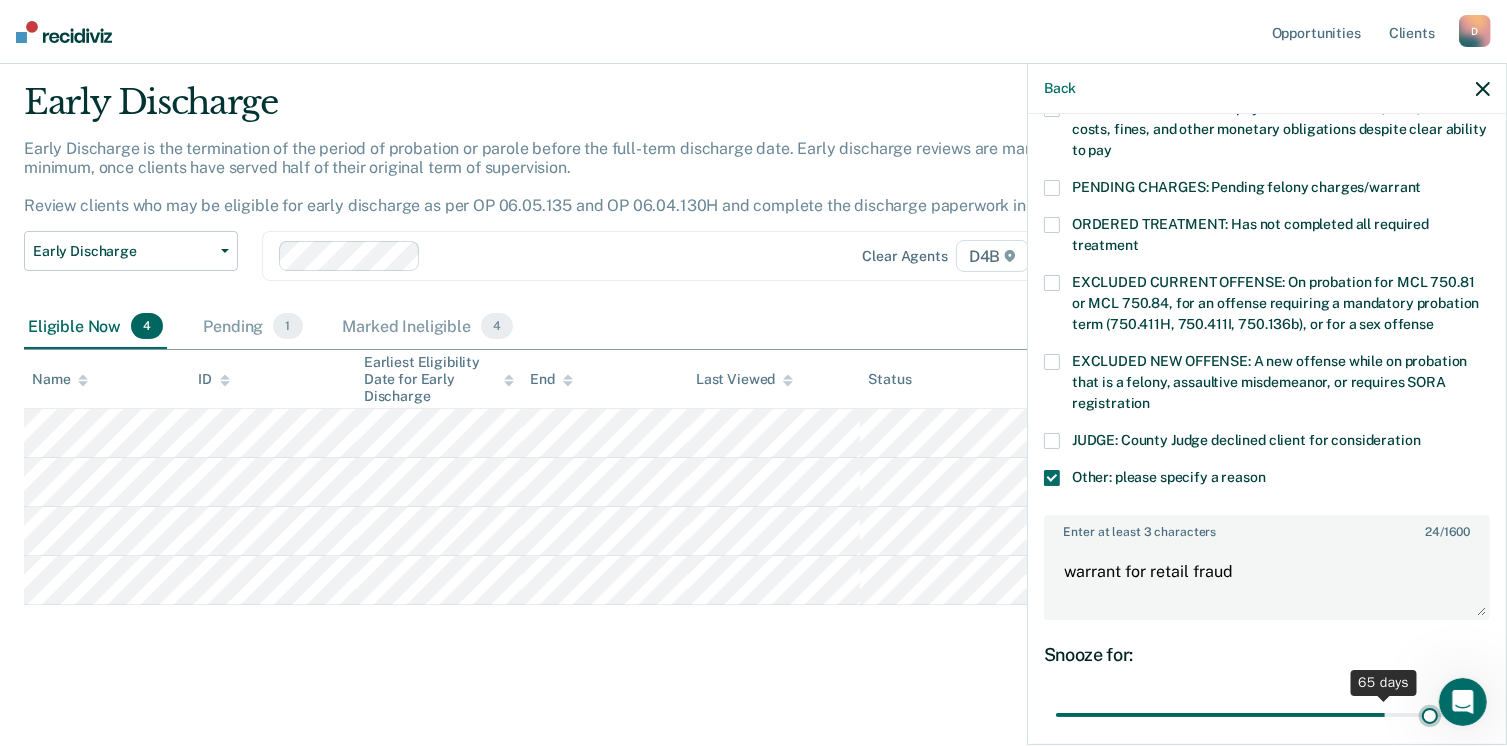 click at bounding box center (1267, 715) 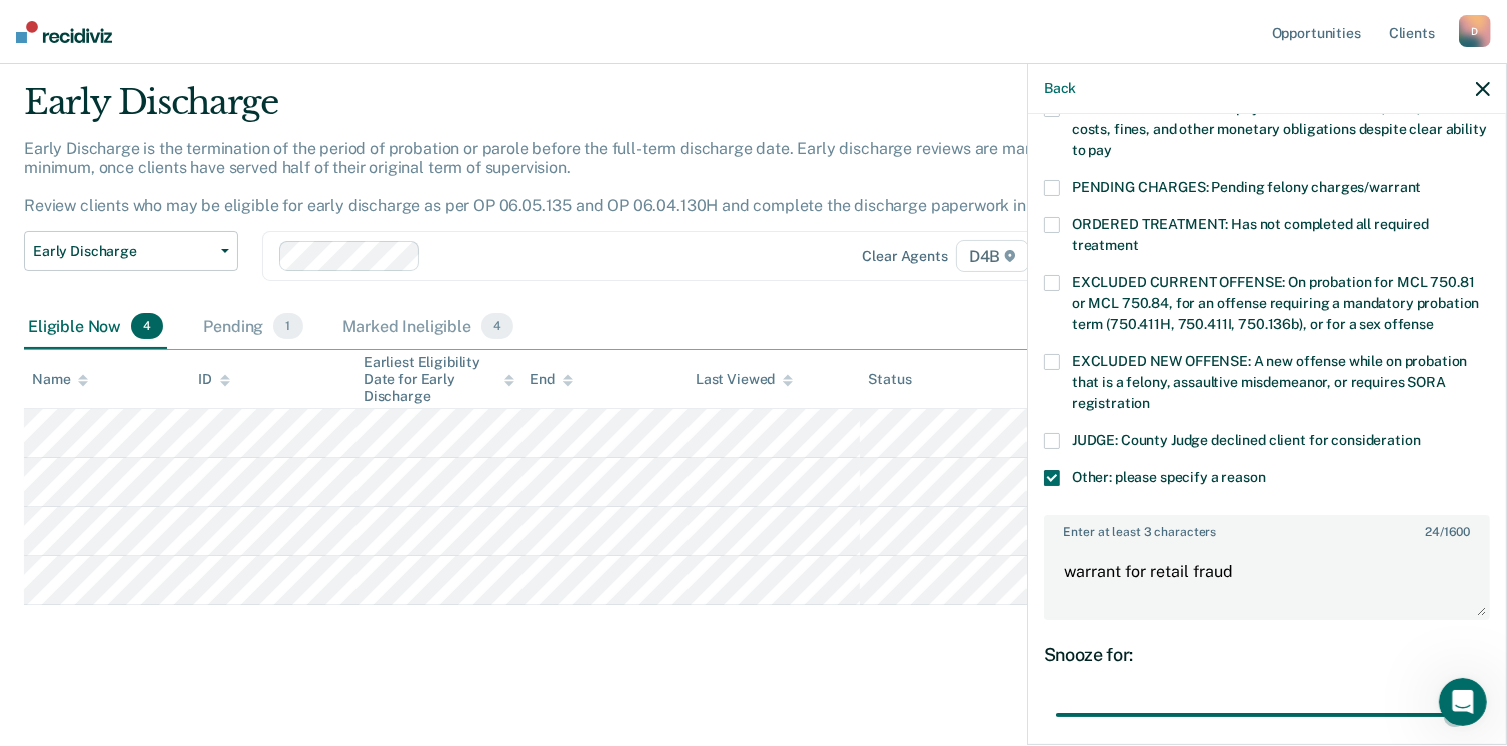 drag, startPoint x: 1417, startPoint y: 692, endPoint x: 1439, endPoint y: 693, distance: 22.022715 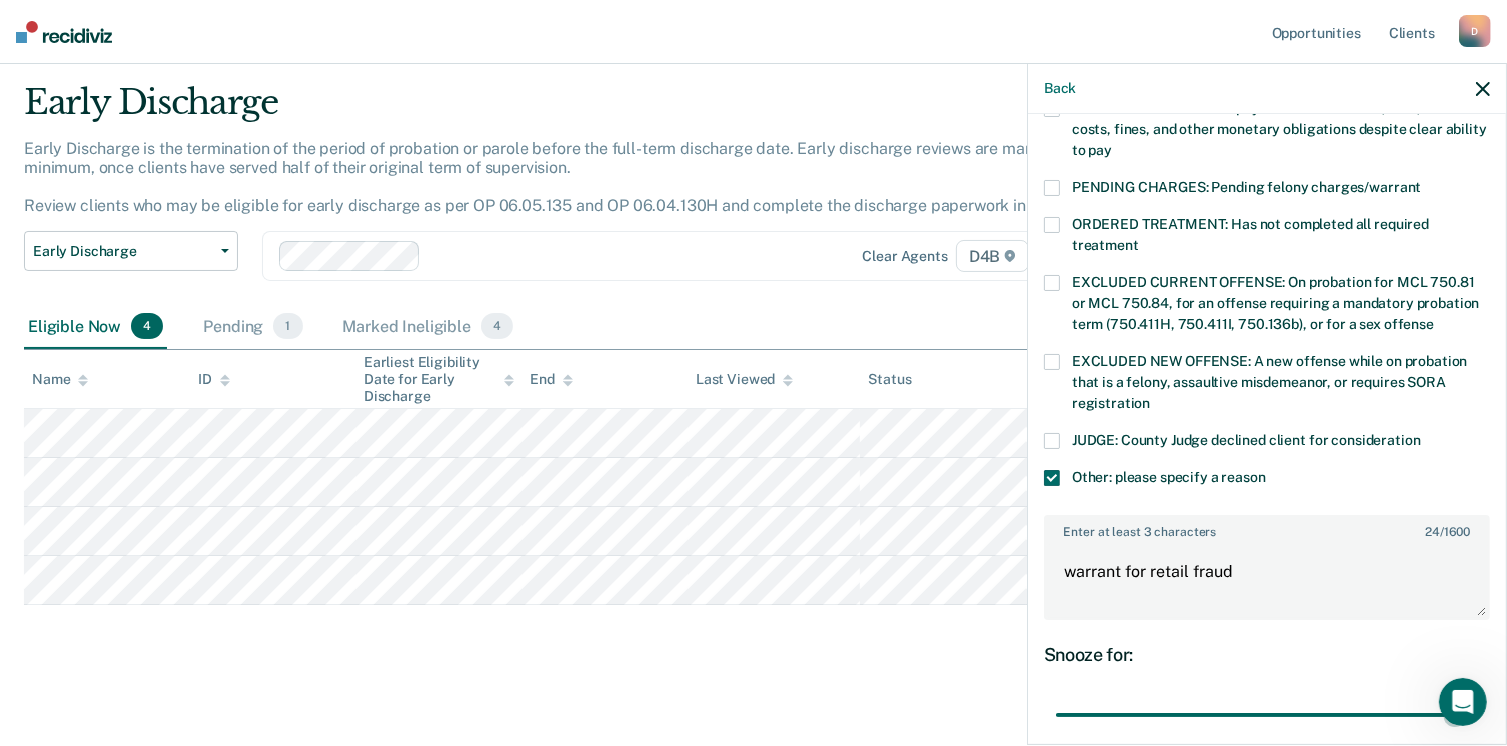 click at bounding box center [1267, 715] 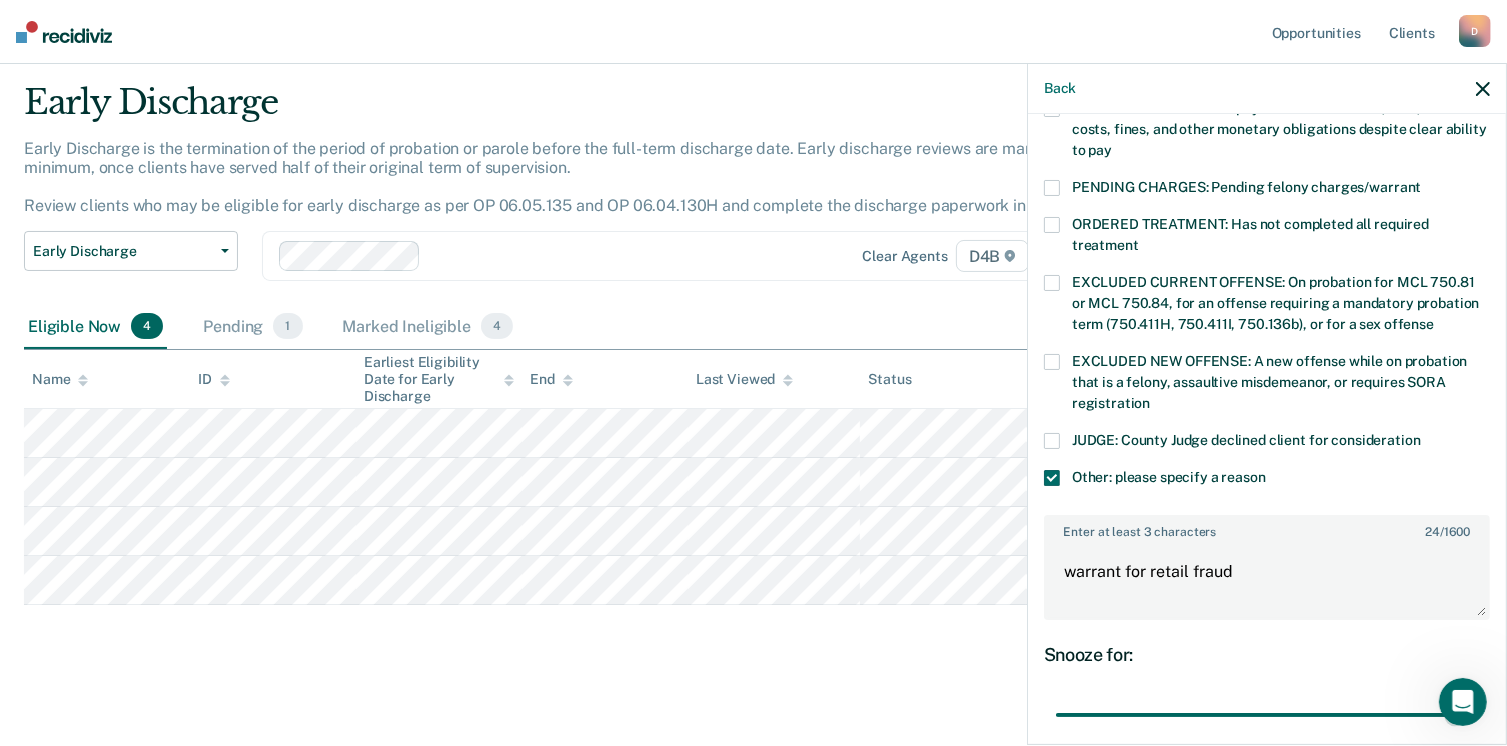 drag, startPoint x: 2877, startPoint y: 1370, endPoint x: 1470, endPoint y: 690, distance: 1562.7057 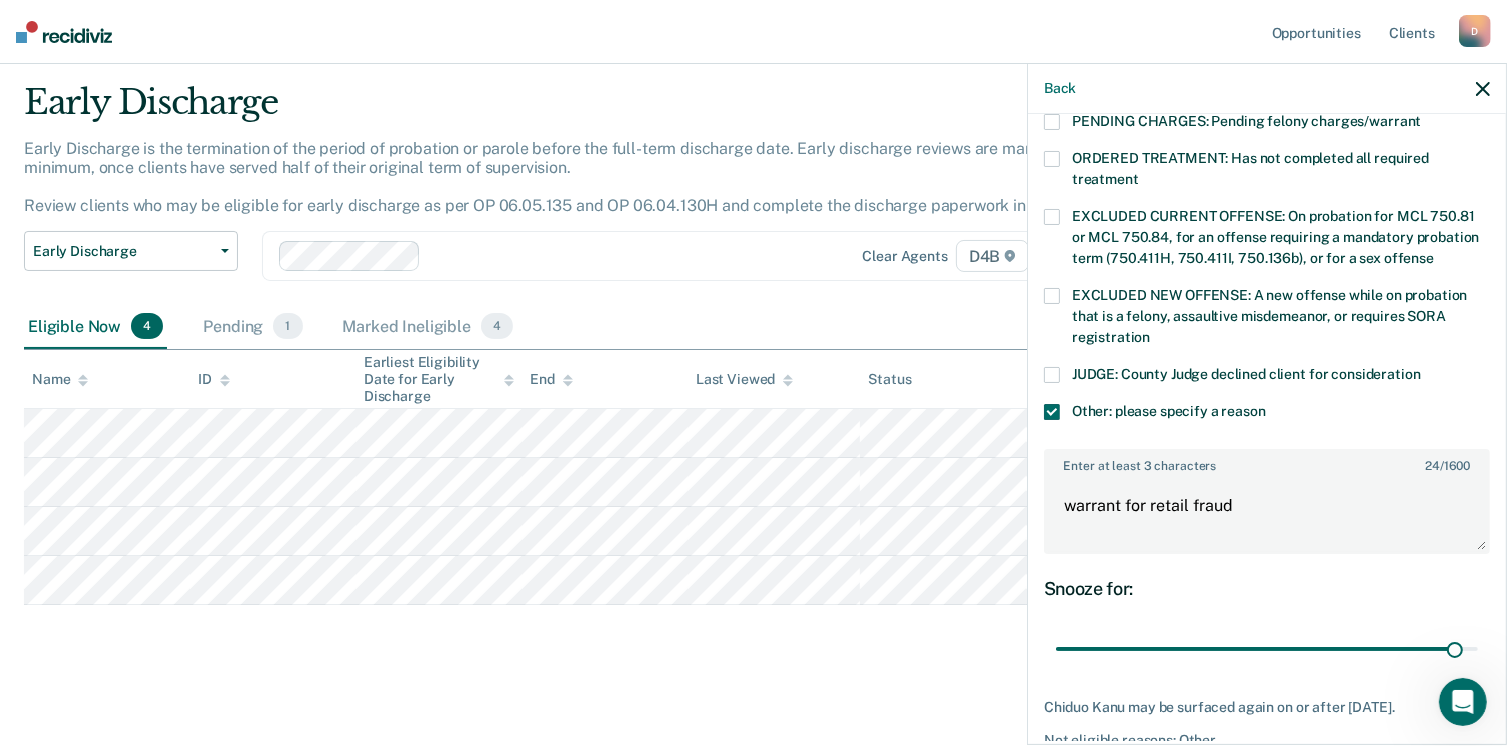scroll, scrollTop: 708, scrollLeft: 0, axis: vertical 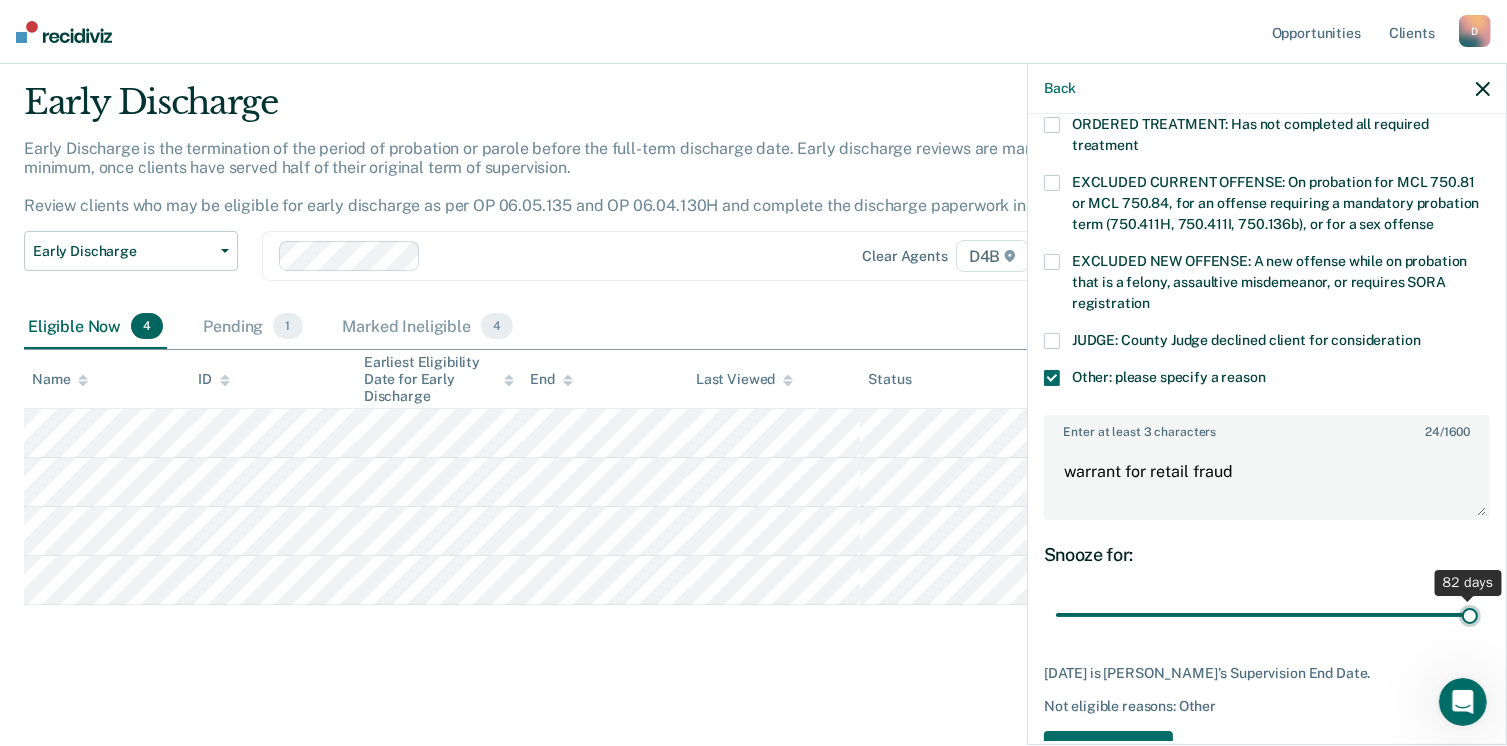 drag, startPoint x: 1444, startPoint y: 589, endPoint x: 1469, endPoint y: 589, distance: 25 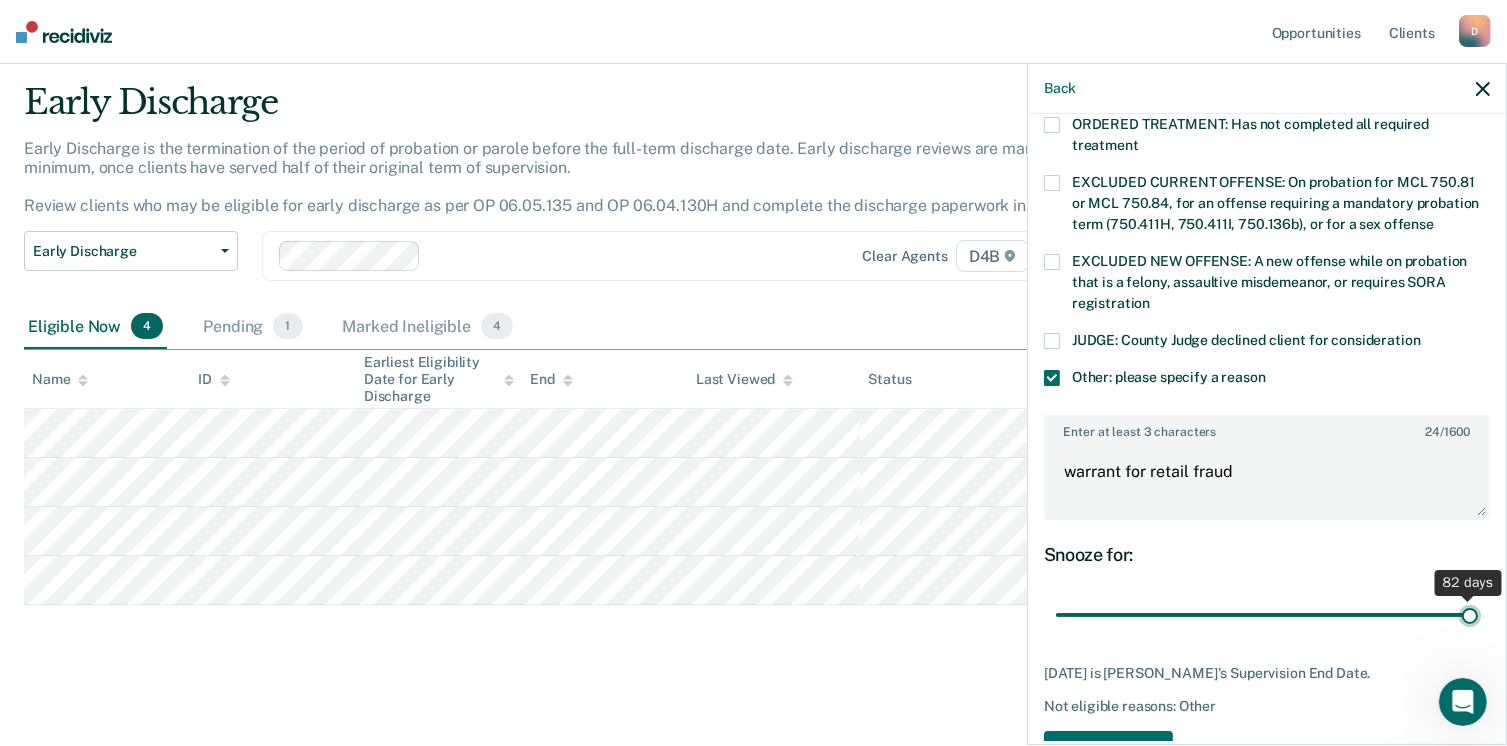type on "82" 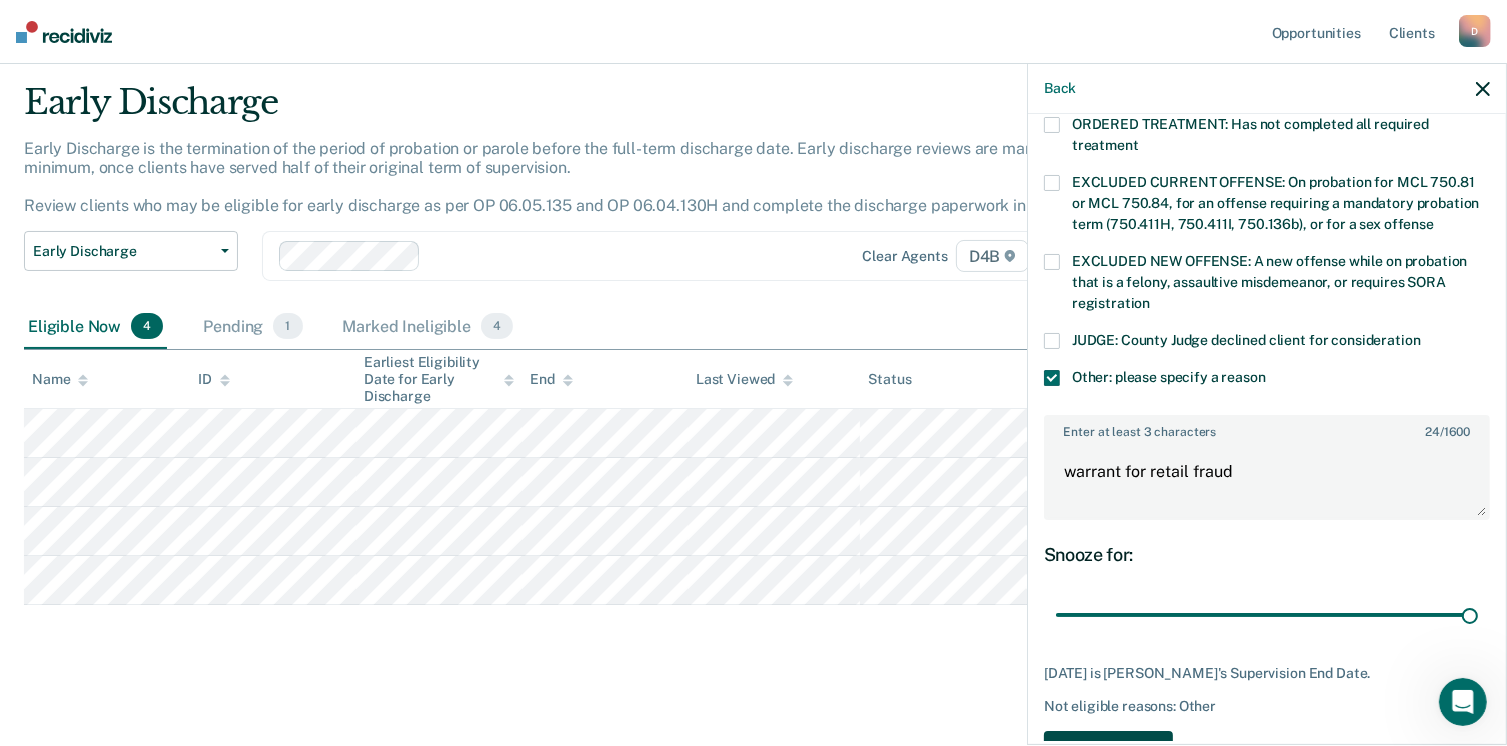 click on "Save" at bounding box center [1108, 751] 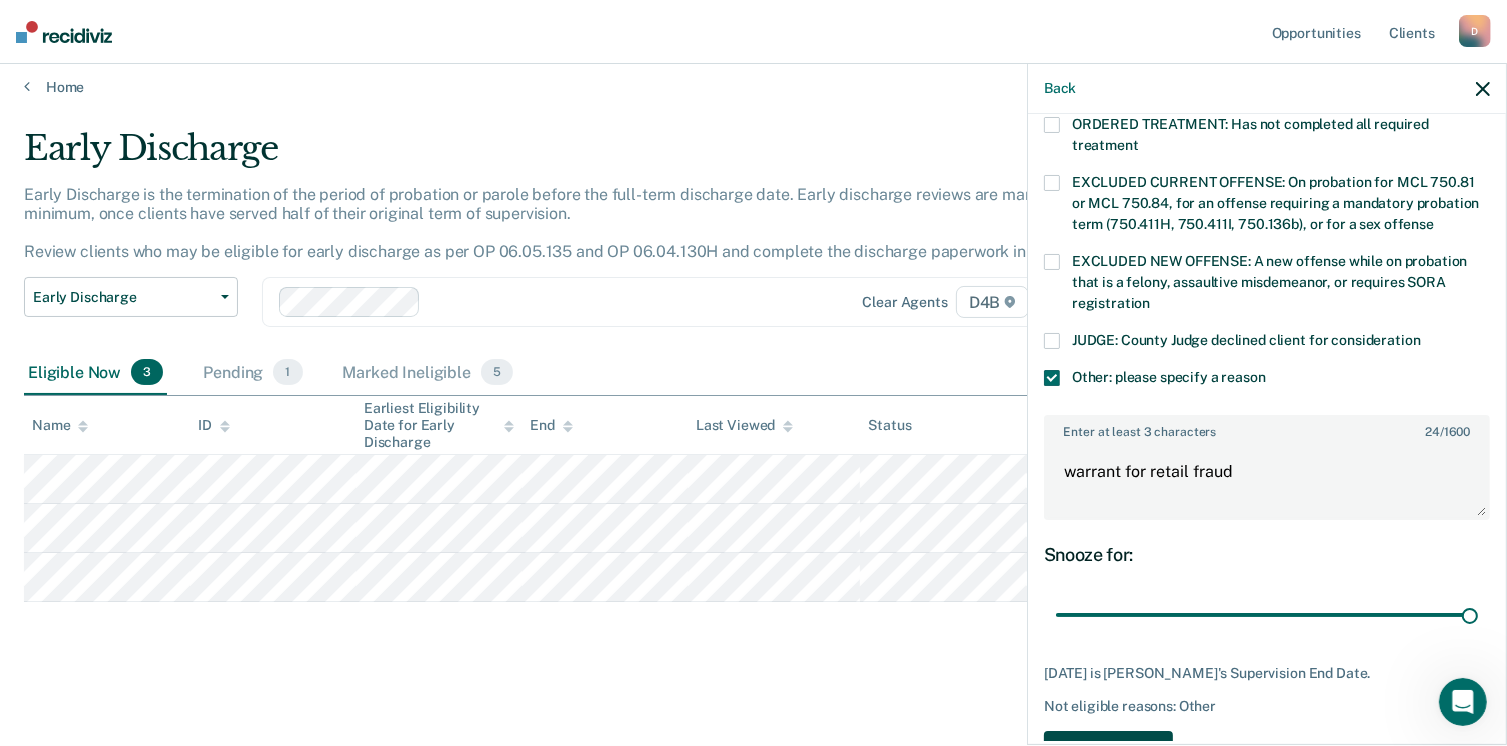 scroll, scrollTop: 8, scrollLeft: 0, axis: vertical 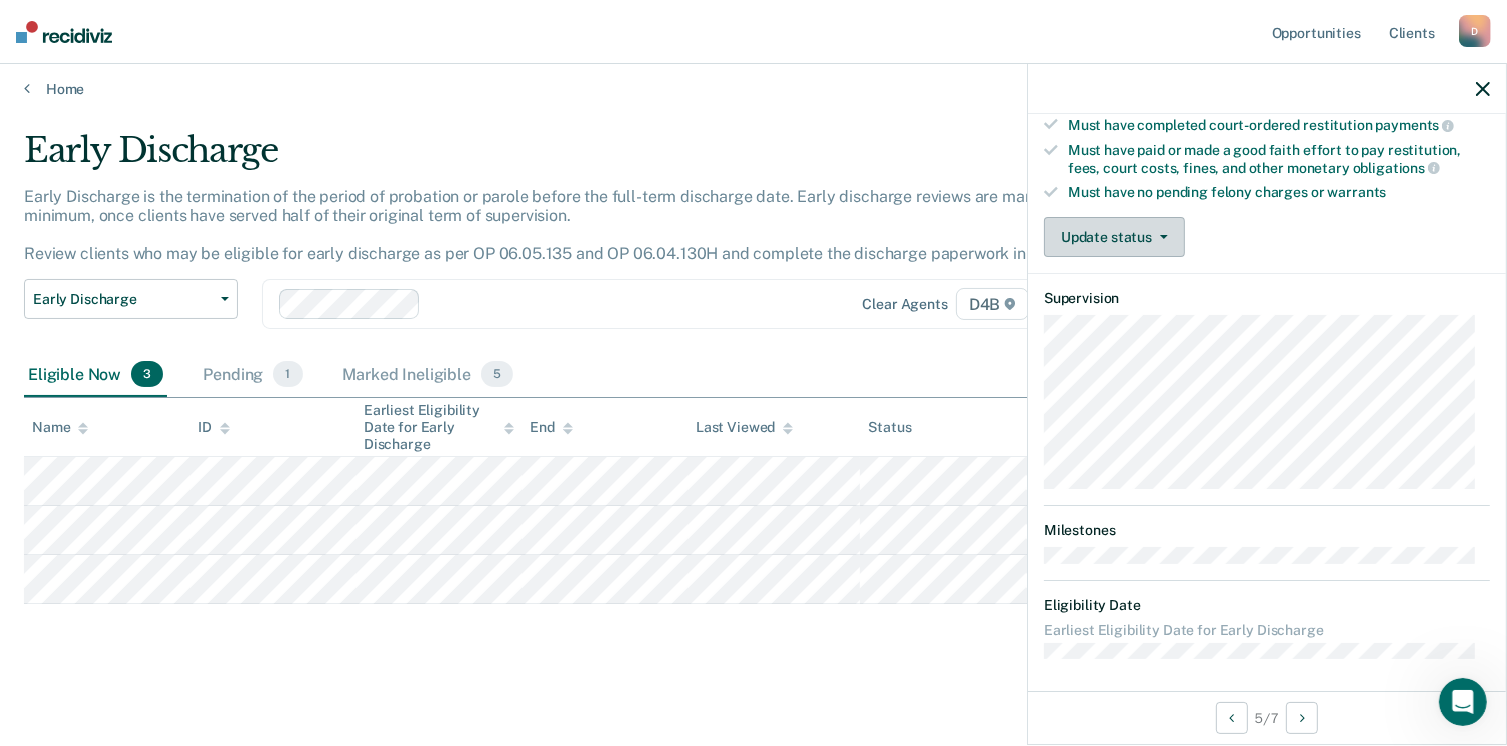 click on "Update status" at bounding box center [1114, 237] 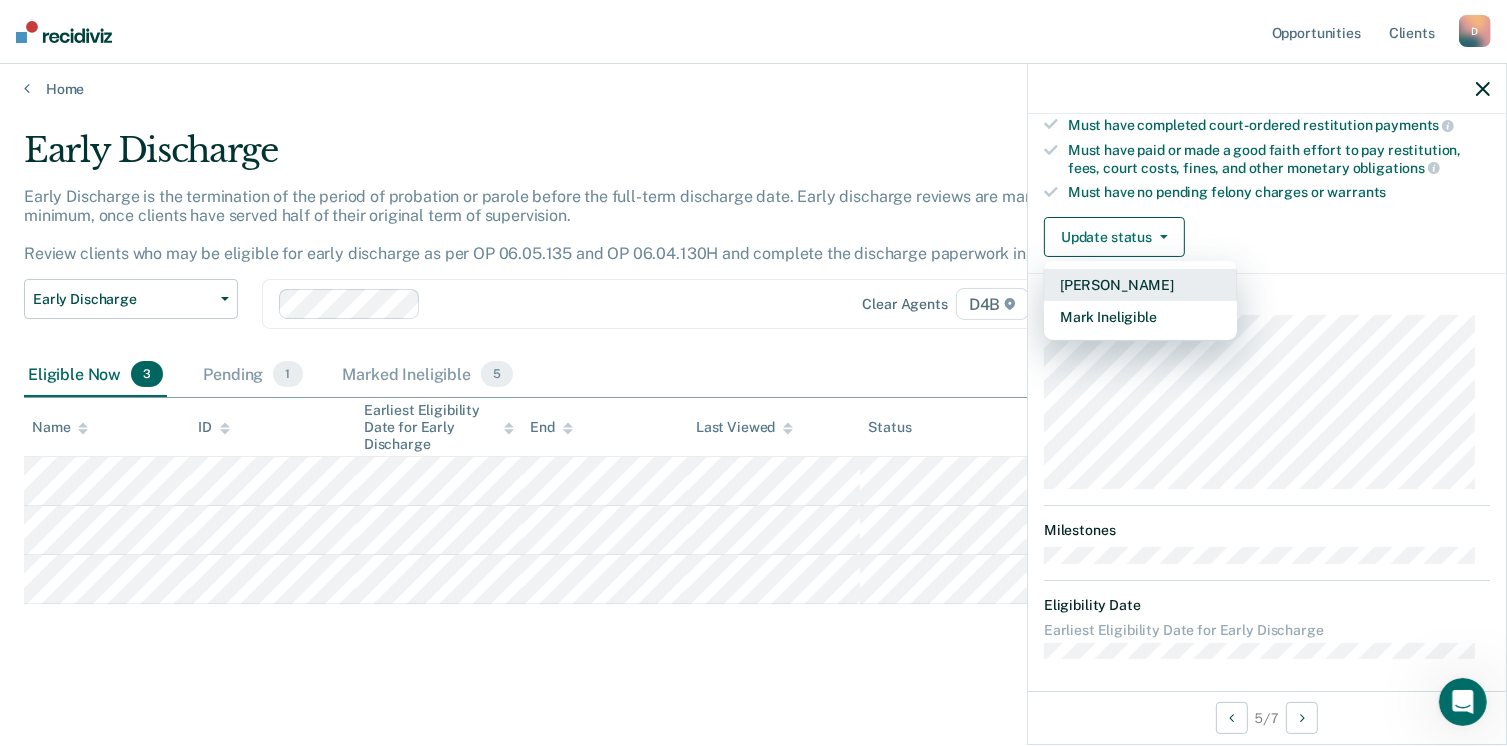 click on "[PERSON_NAME]" at bounding box center (1140, 285) 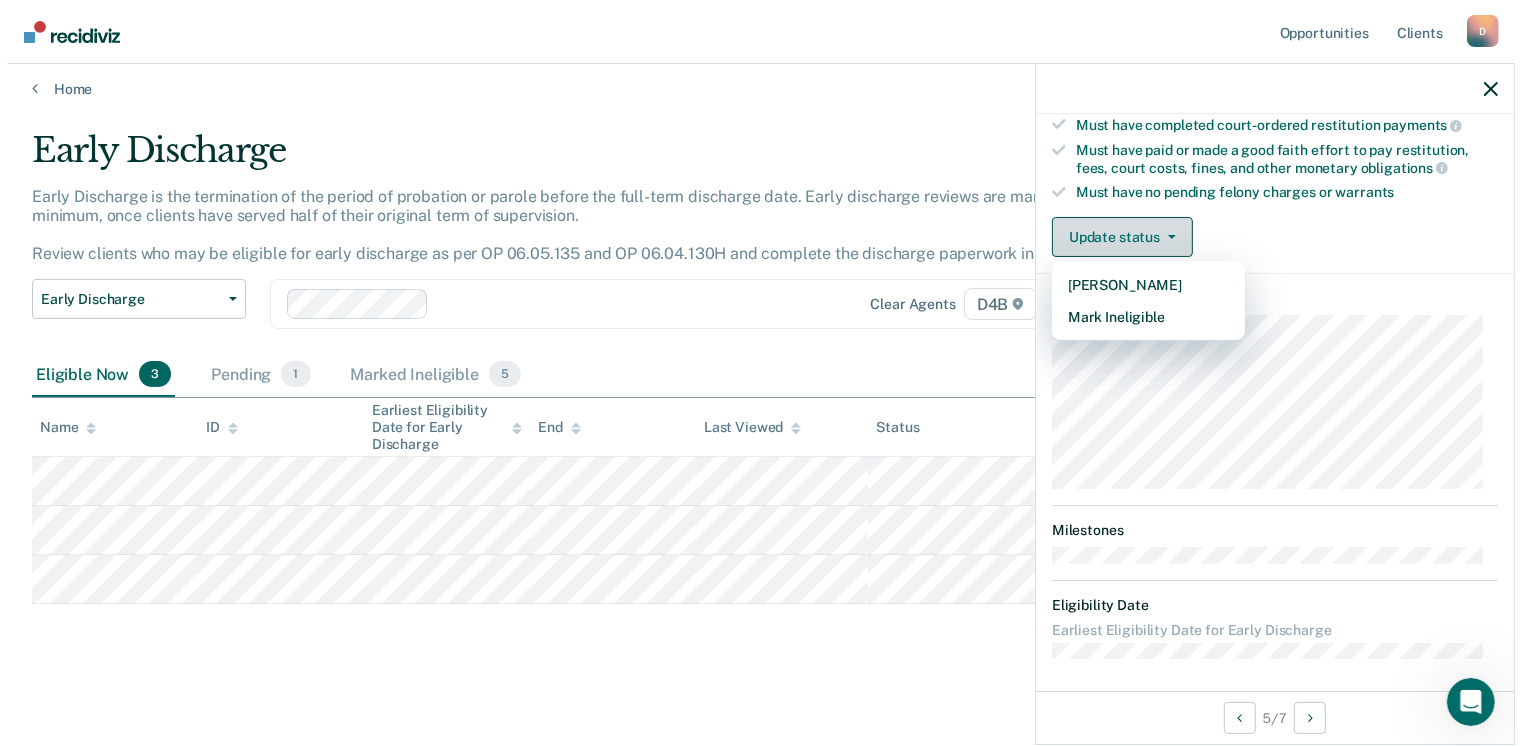 scroll, scrollTop: 0, scrollLeft: 0, axis: both 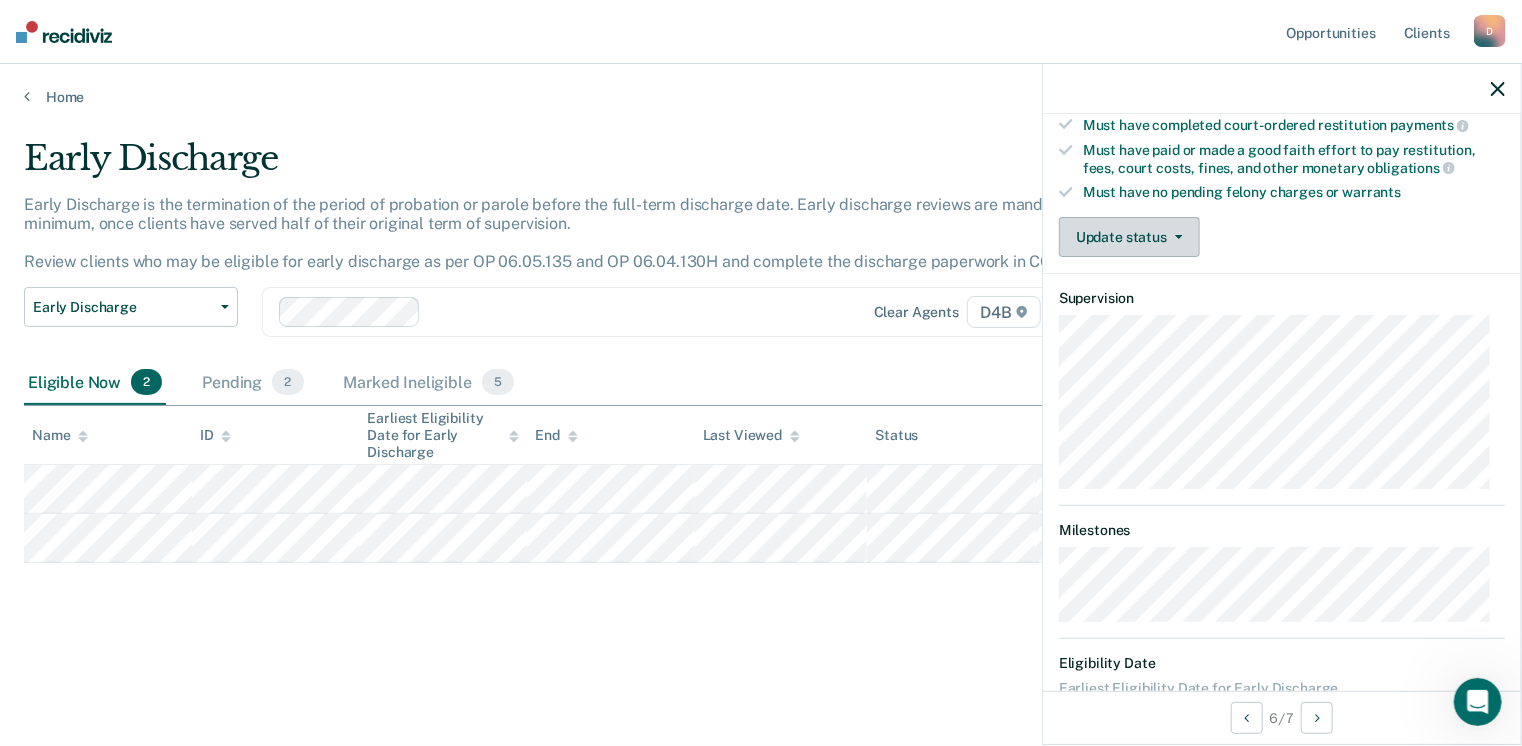 click on "Update status" at bounding box center [1129, 237] 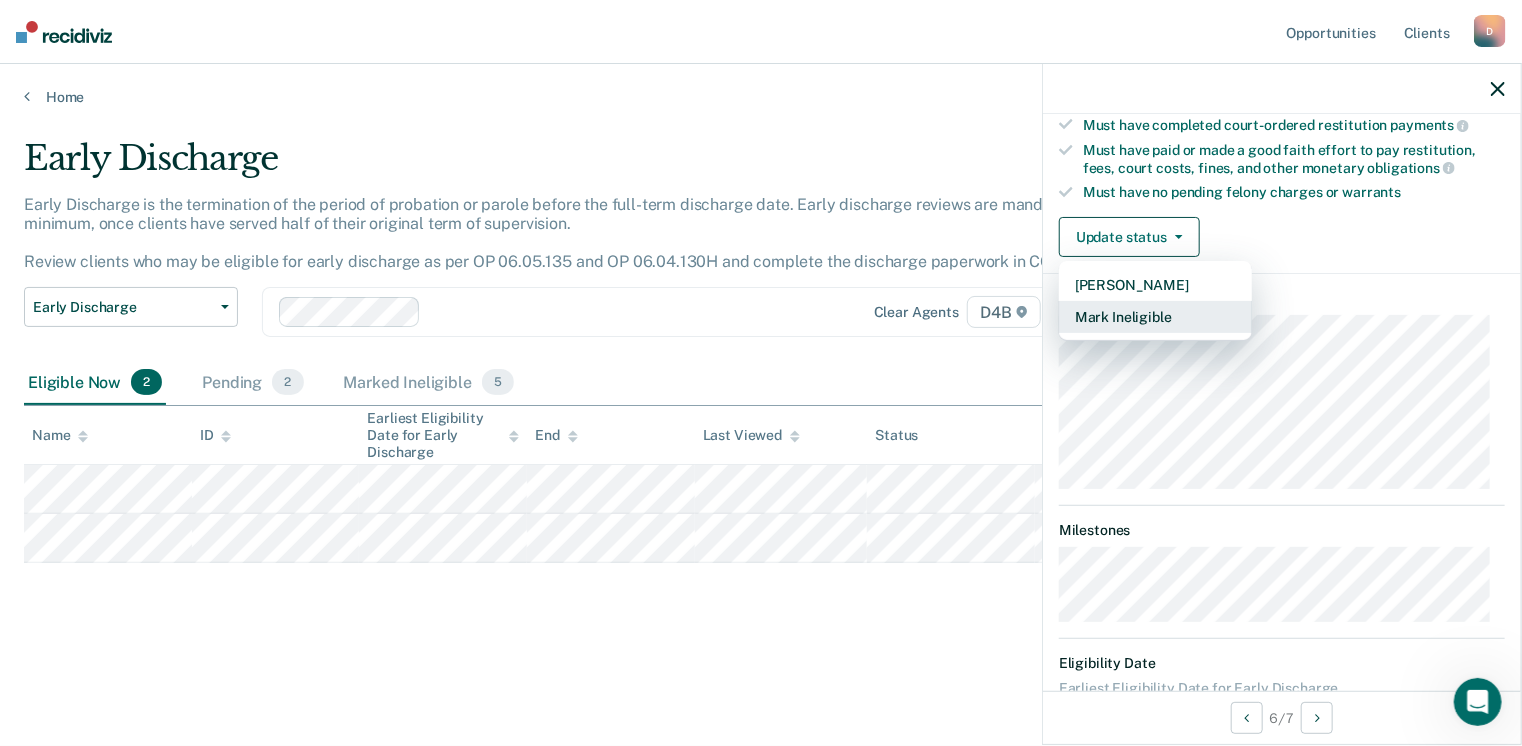 click on "Mark Ineligible" at bounding box center [1155, 317] 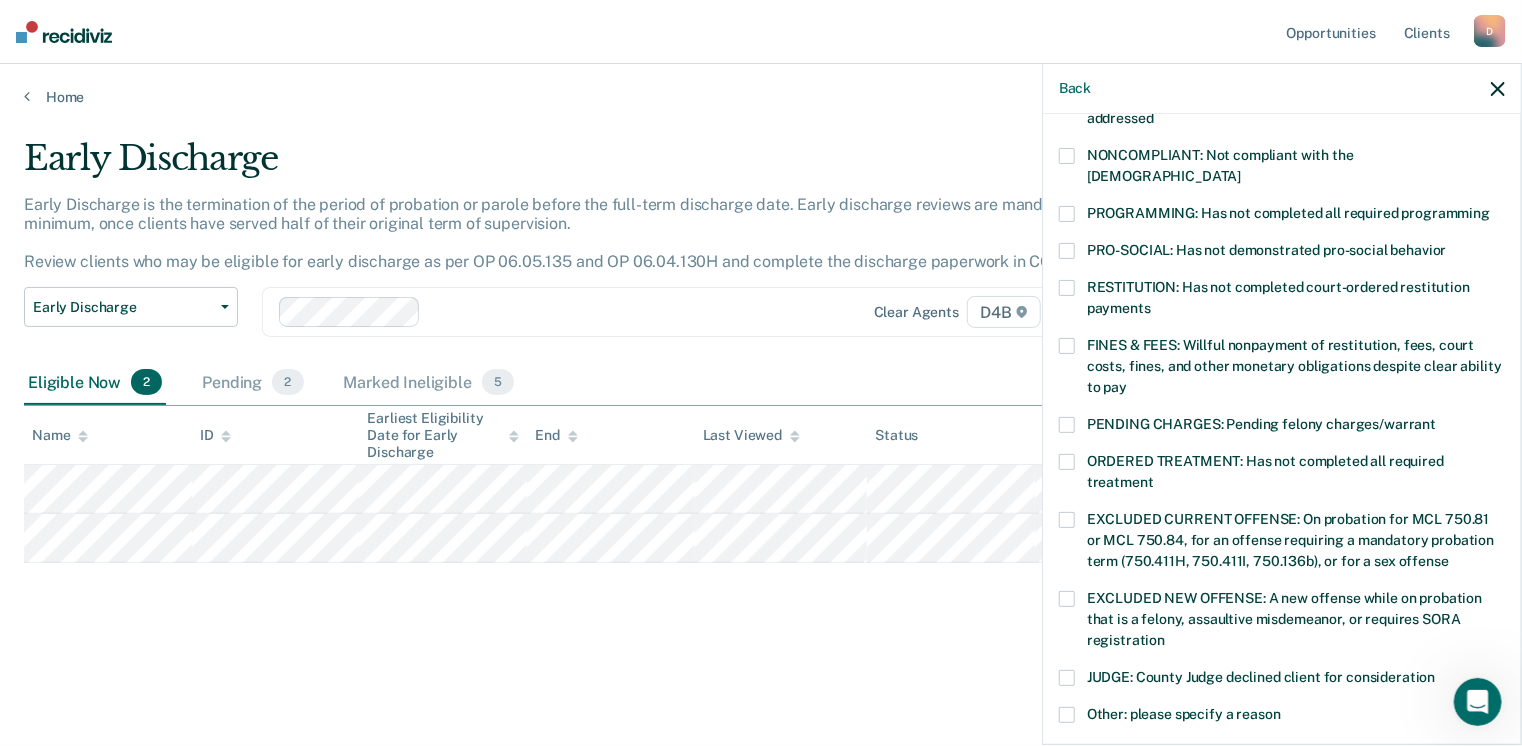 click at bounding box center [1067, 156] 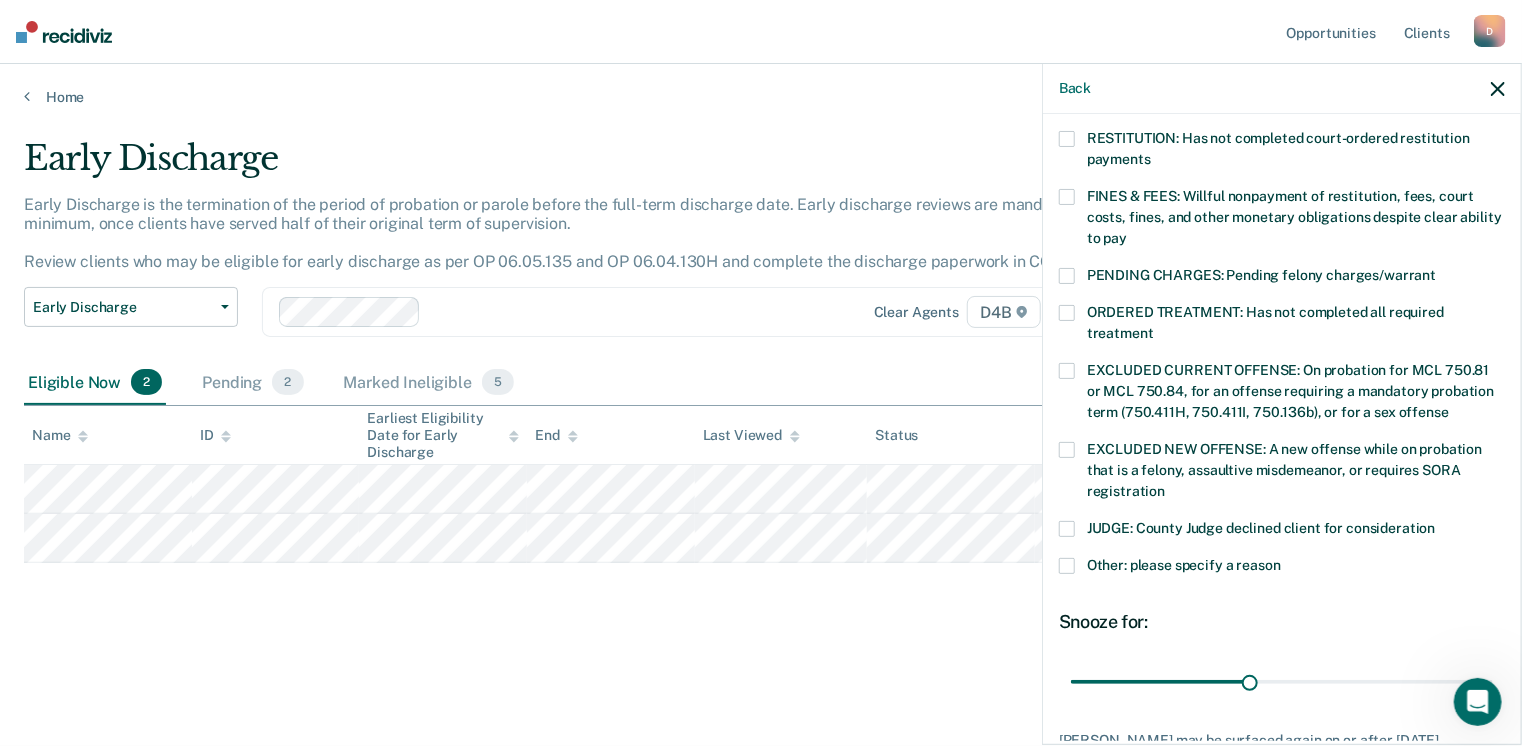 scroll, scrollTop: 630, scrollLeft: 0, axis: vertical 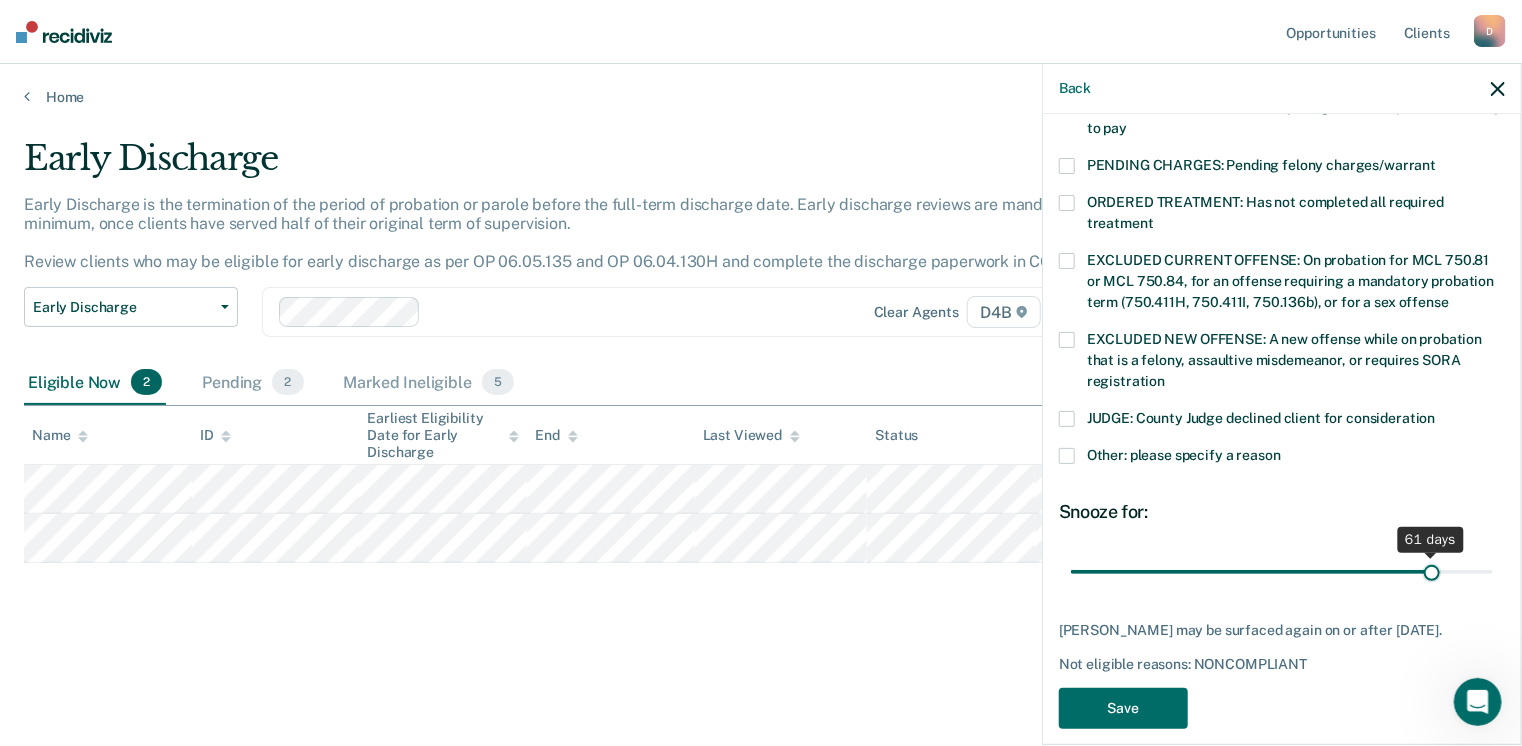 drag, startPoint x: 1240, startPoint y: 544, endPoint x: 1416, endPoint y: 540, distance: 176.04546 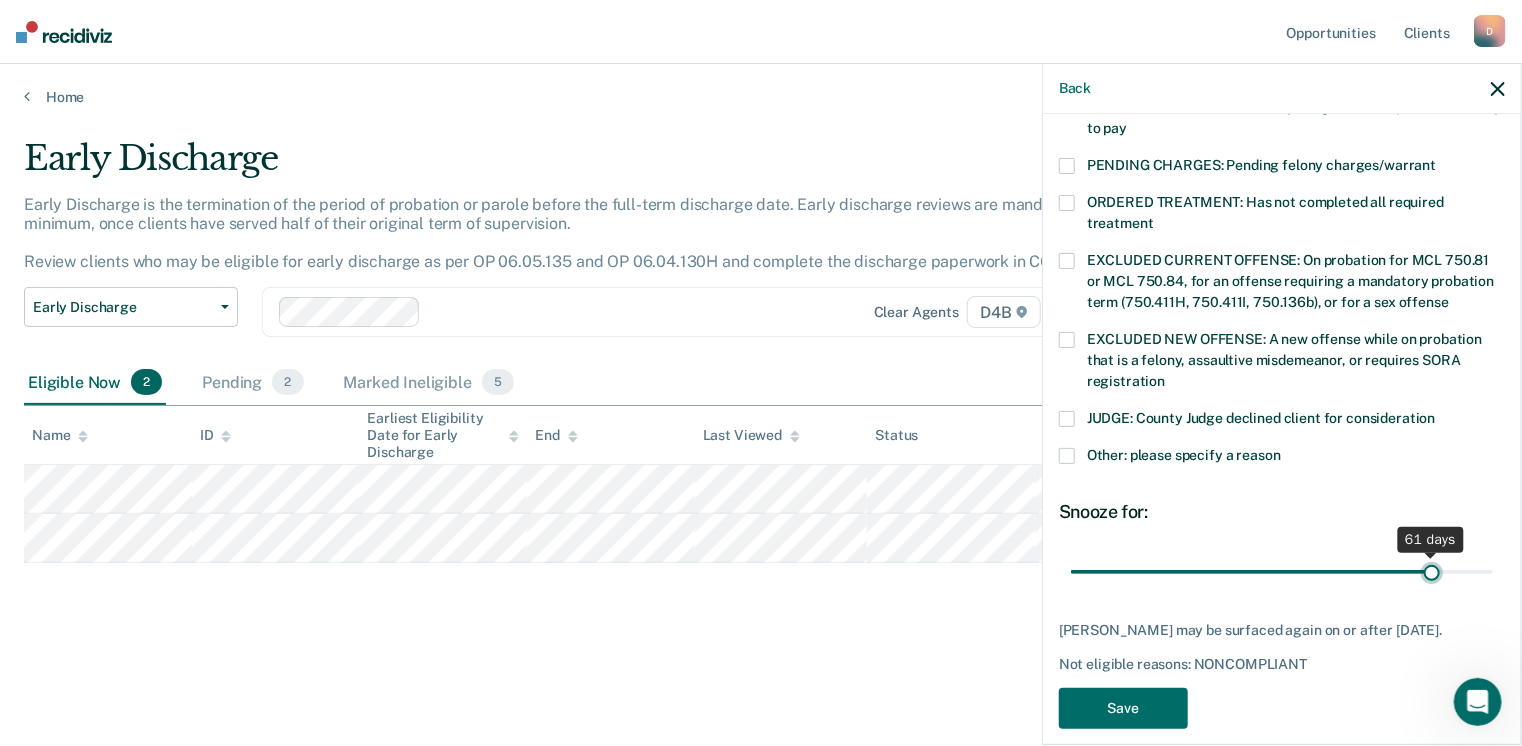 click at bounding box center [1282, 572] 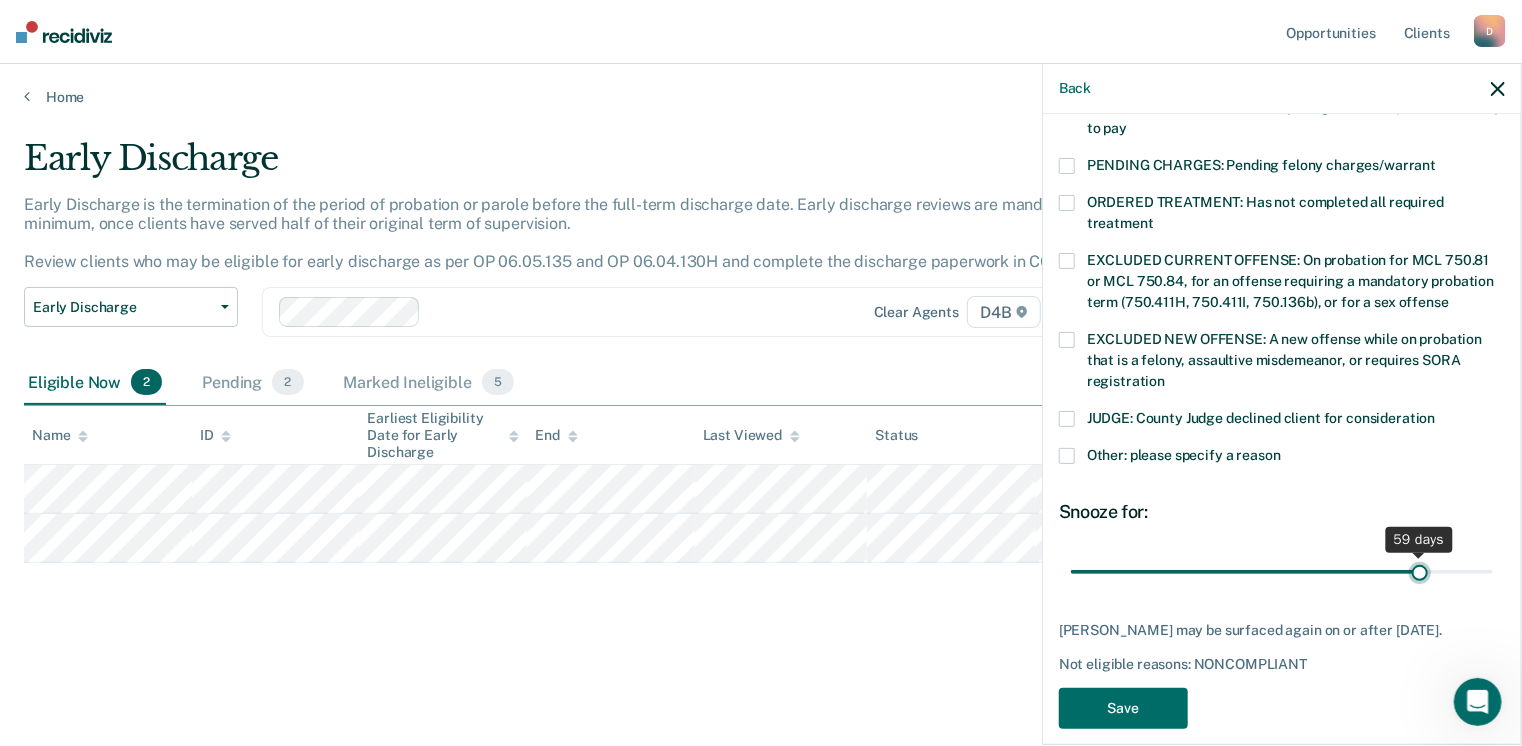 click at bounding box center [1282, 572] 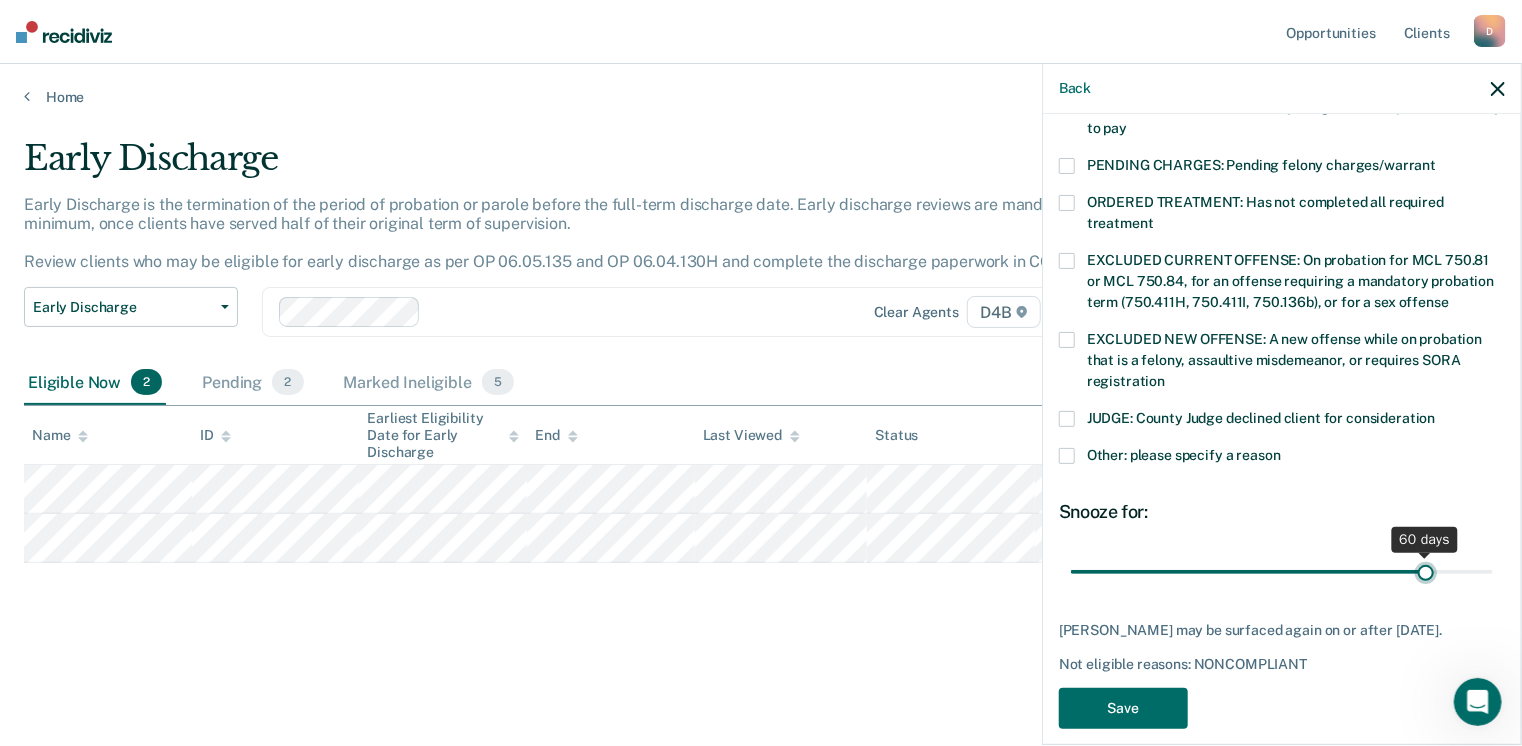 type on "60" 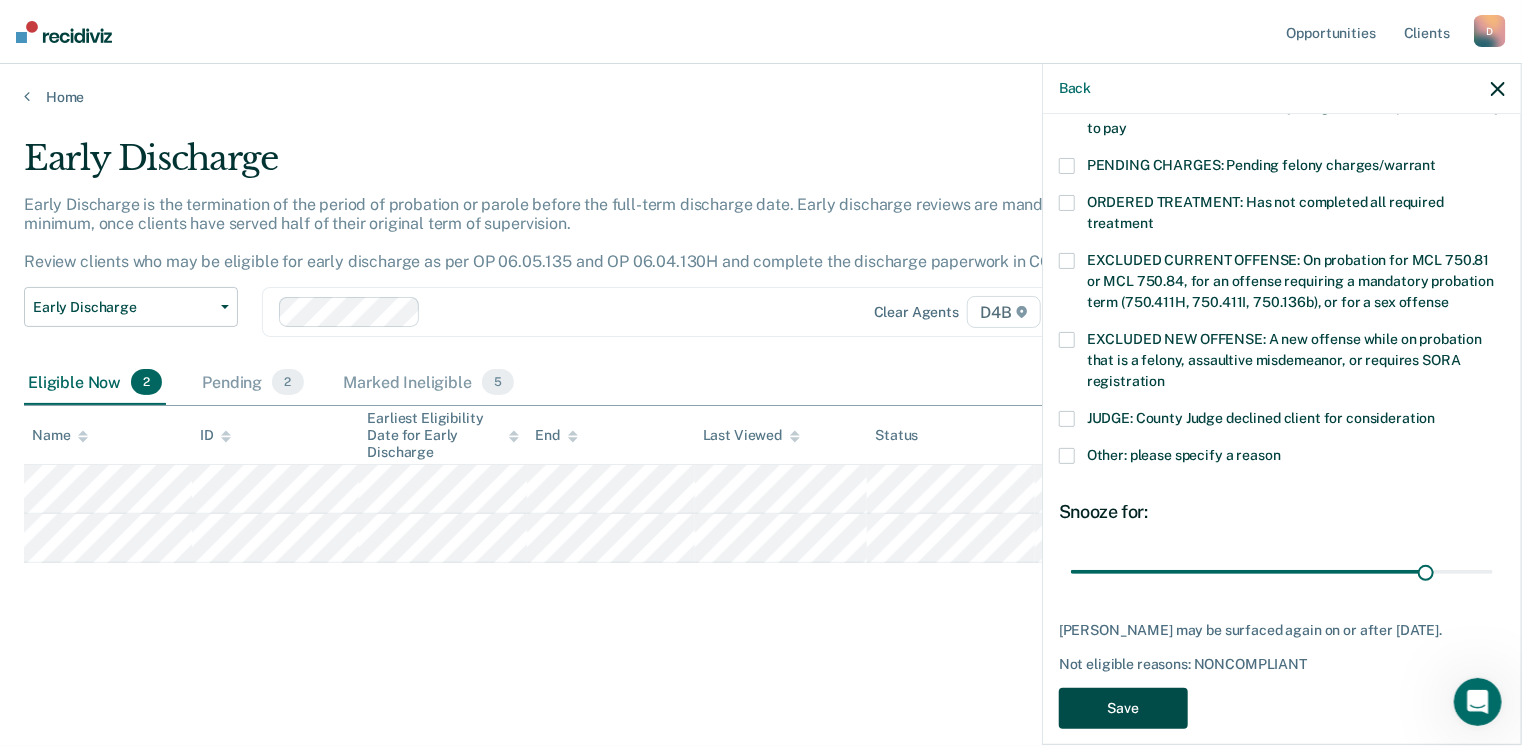 click on "Save" at bounding box center (1123, 708) 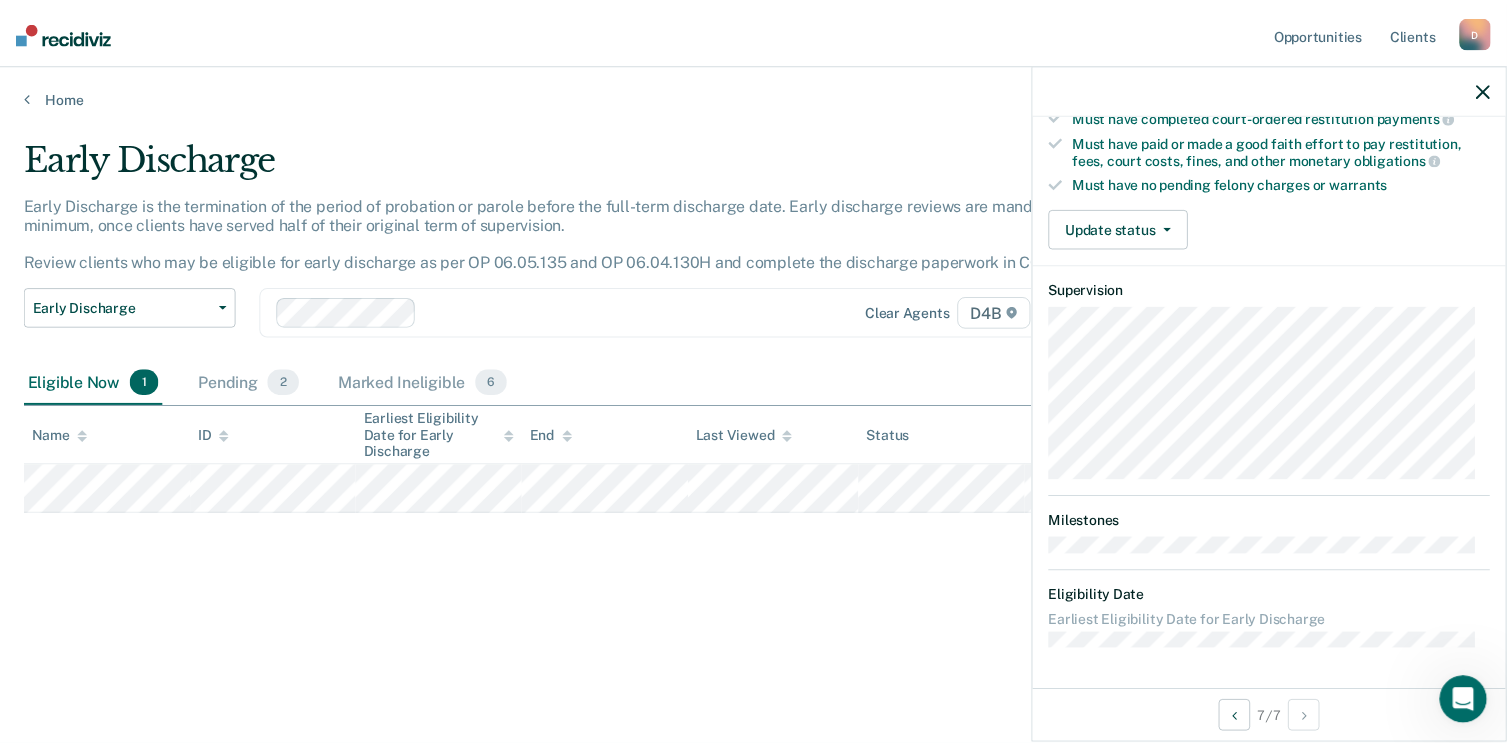 scroll, scrollTop: 371, scrollLeft: 0, axis: vertical 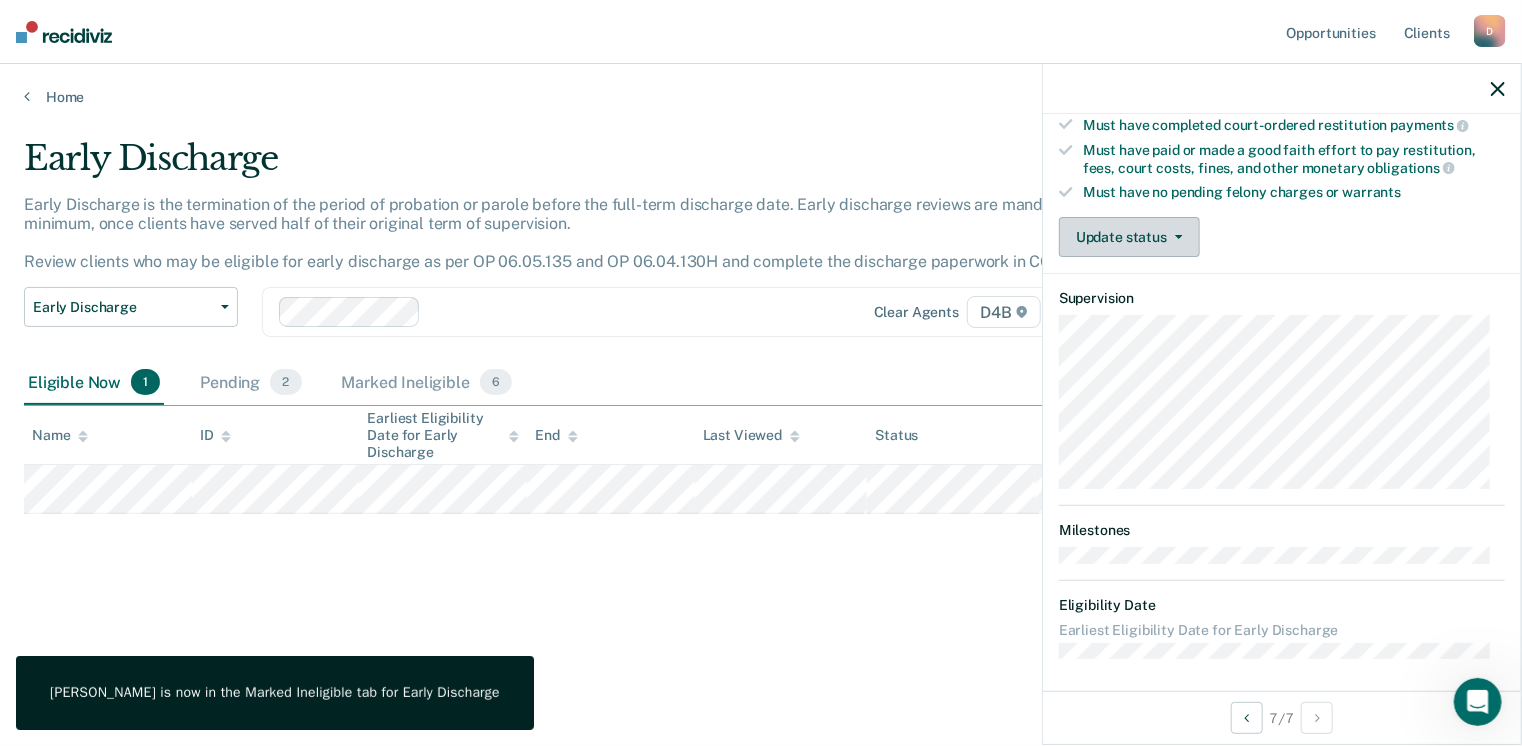 click on "Update status" at bounding box center [1129, 237] 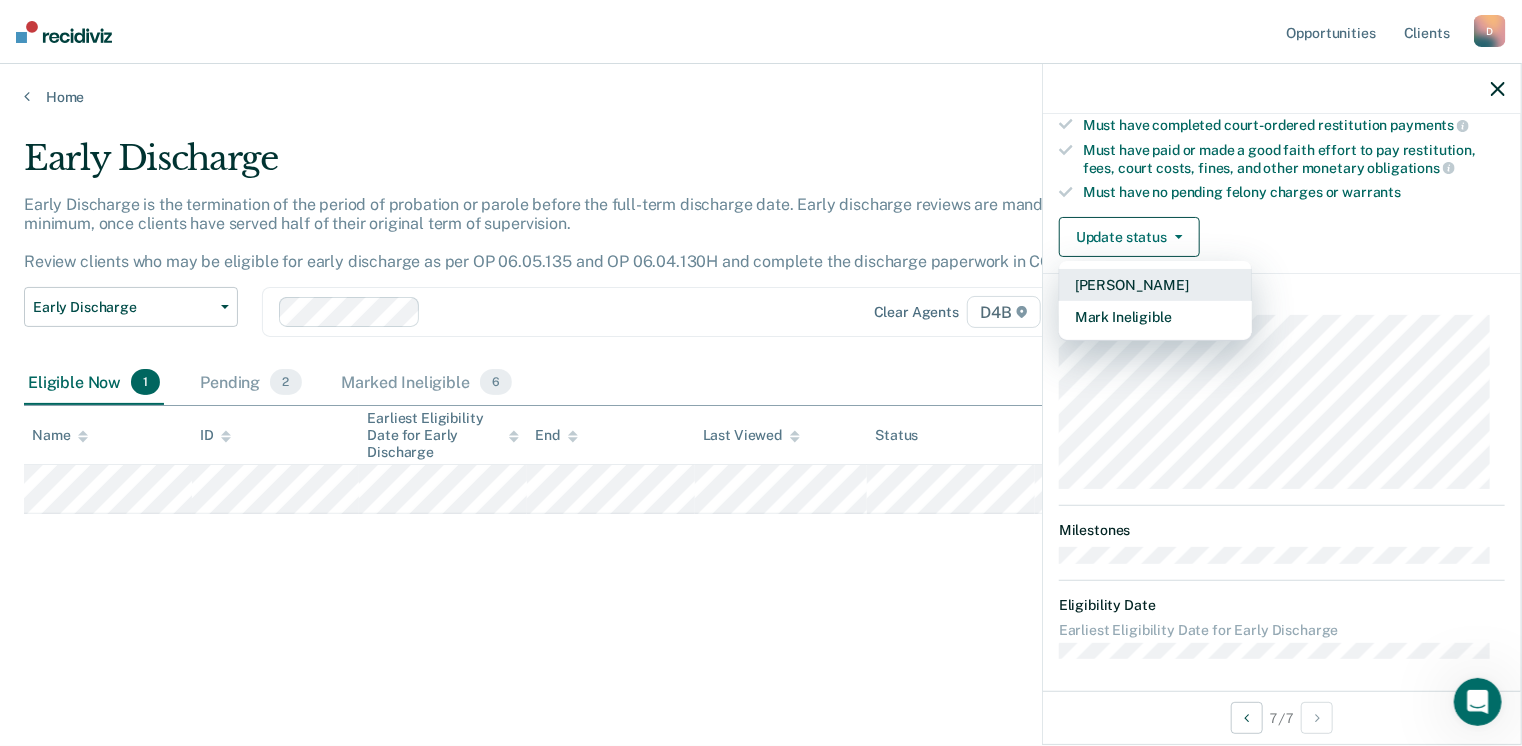 click on "[PERSON_NAME]" at bounding box center [1155, 285] 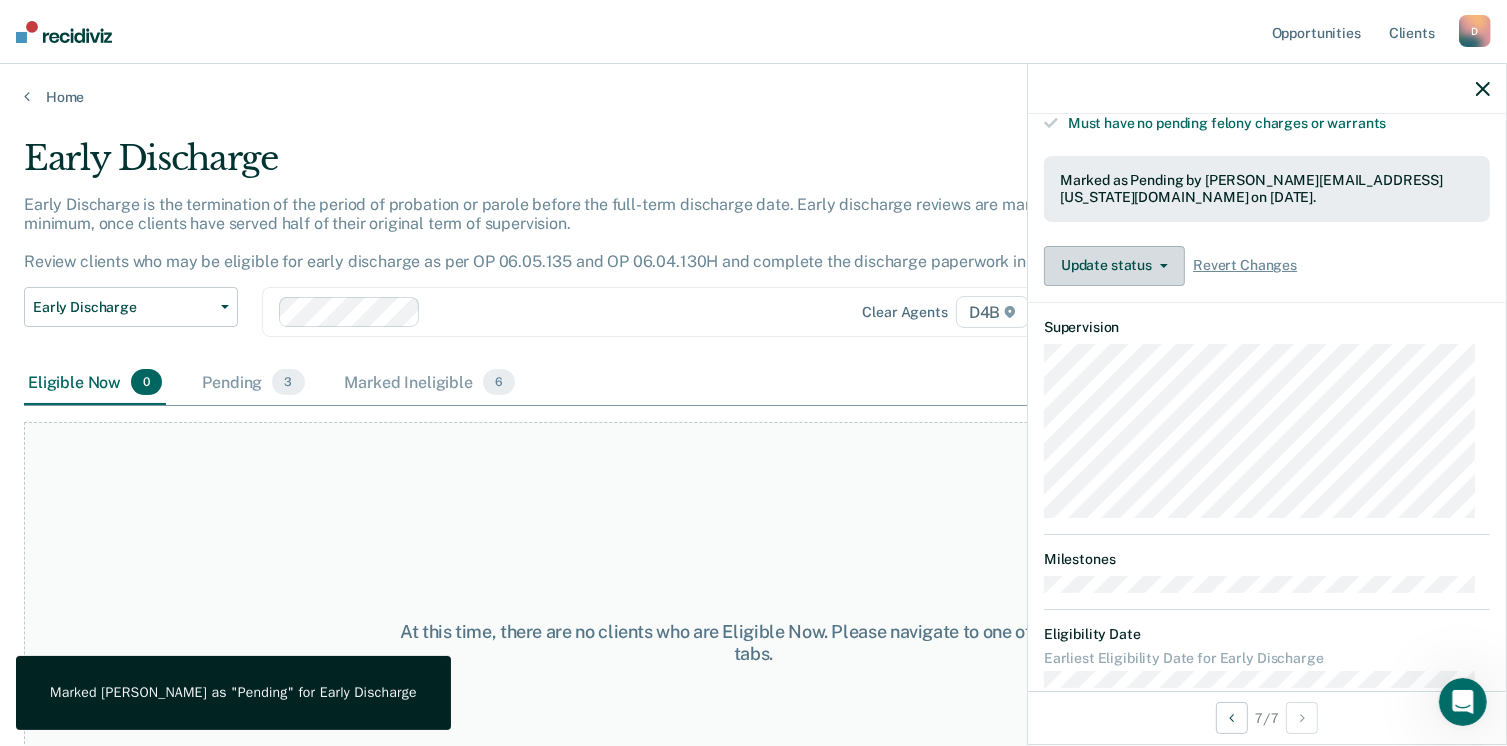 scroll, scrollTop: 468, scrollLeft: 0, axis: vertical 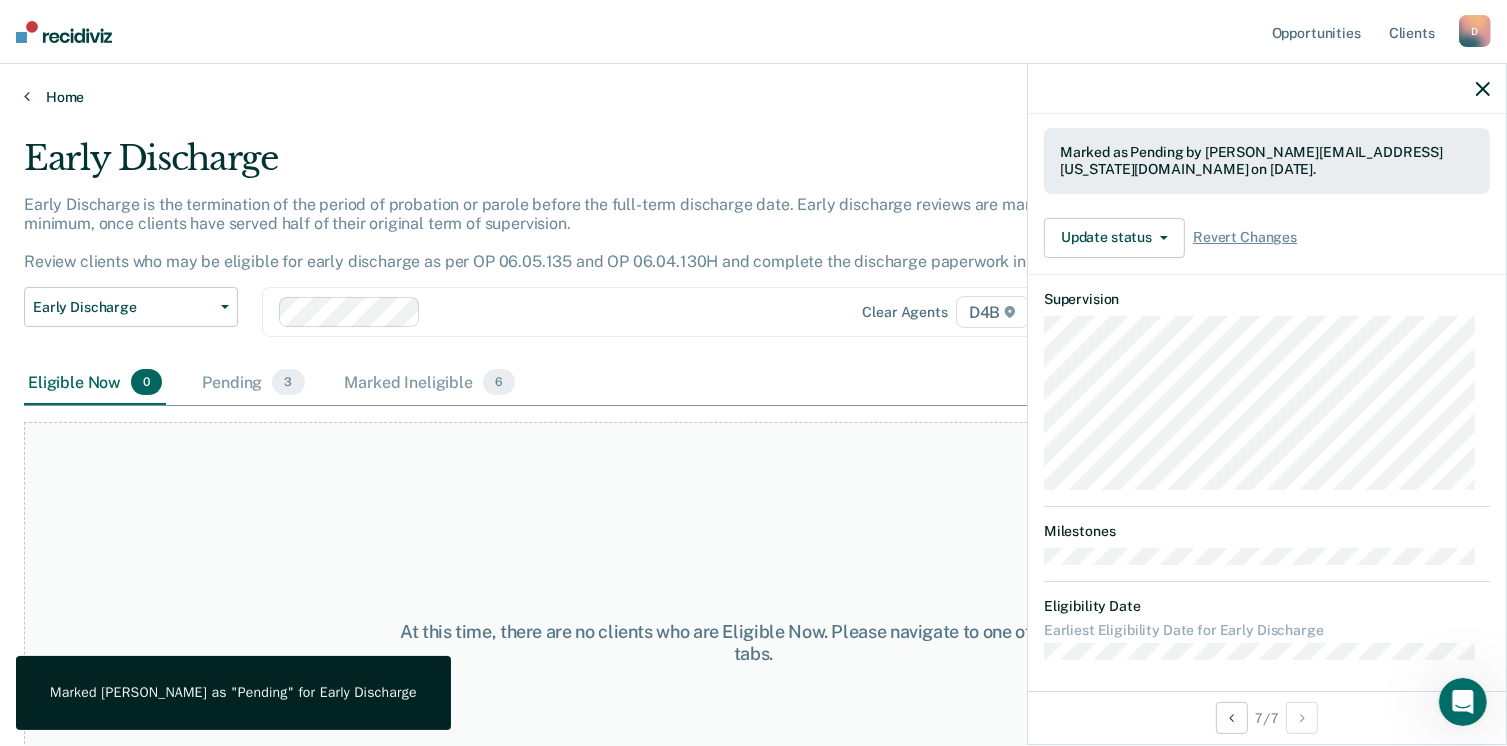 click on "Home" at bounding box center [753, 97] 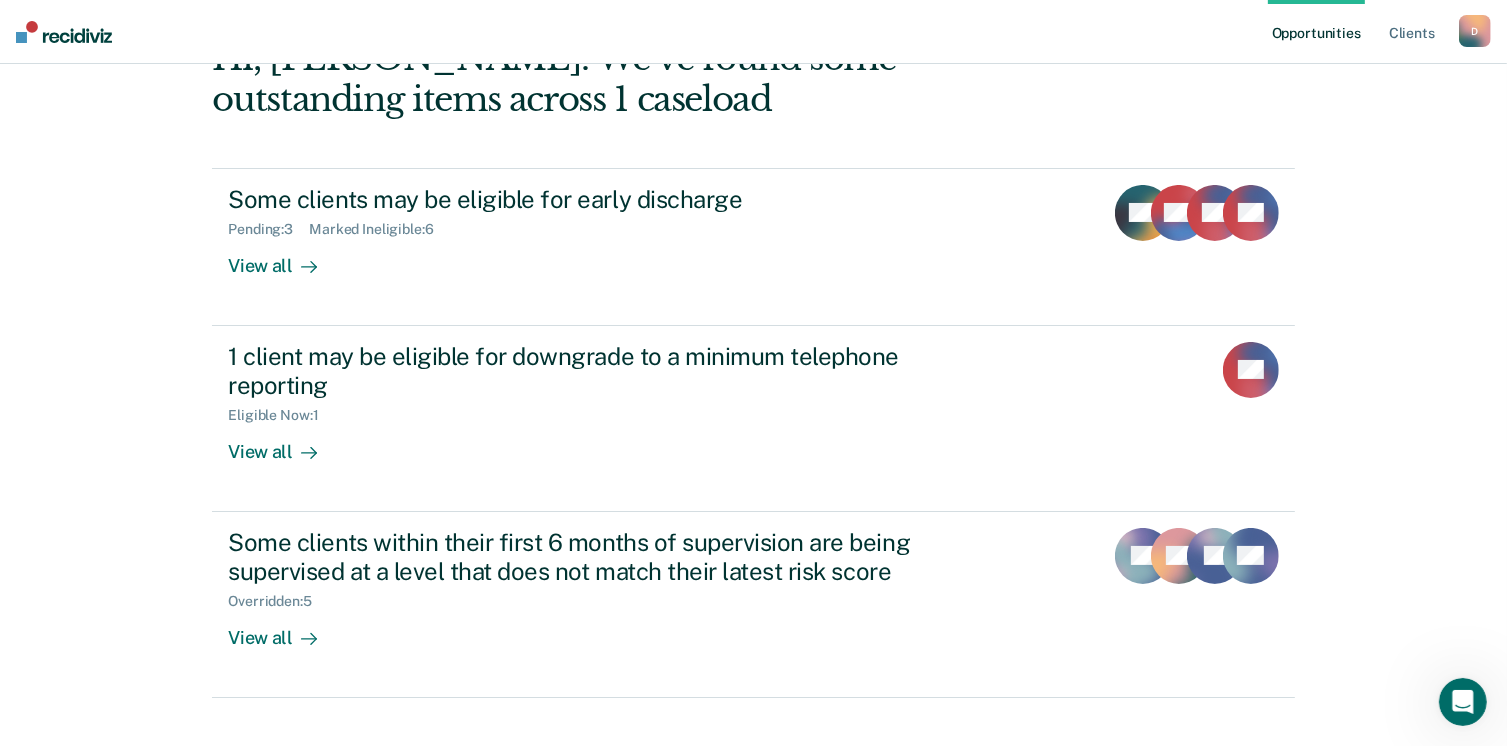 scroll, scrollTop: 162, scrollLeft: 0, axis: vertical 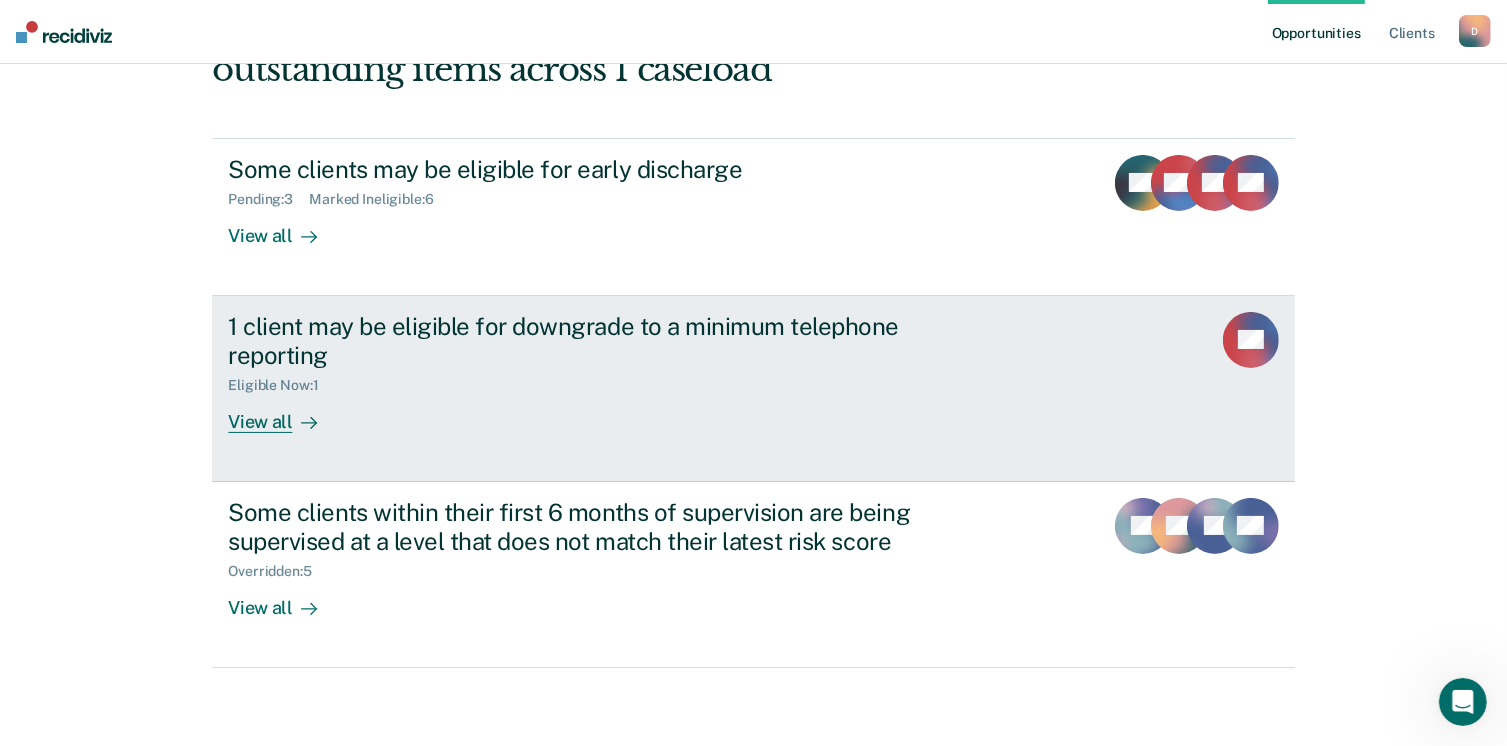 click on "View all" at bounding box center (284, 413) 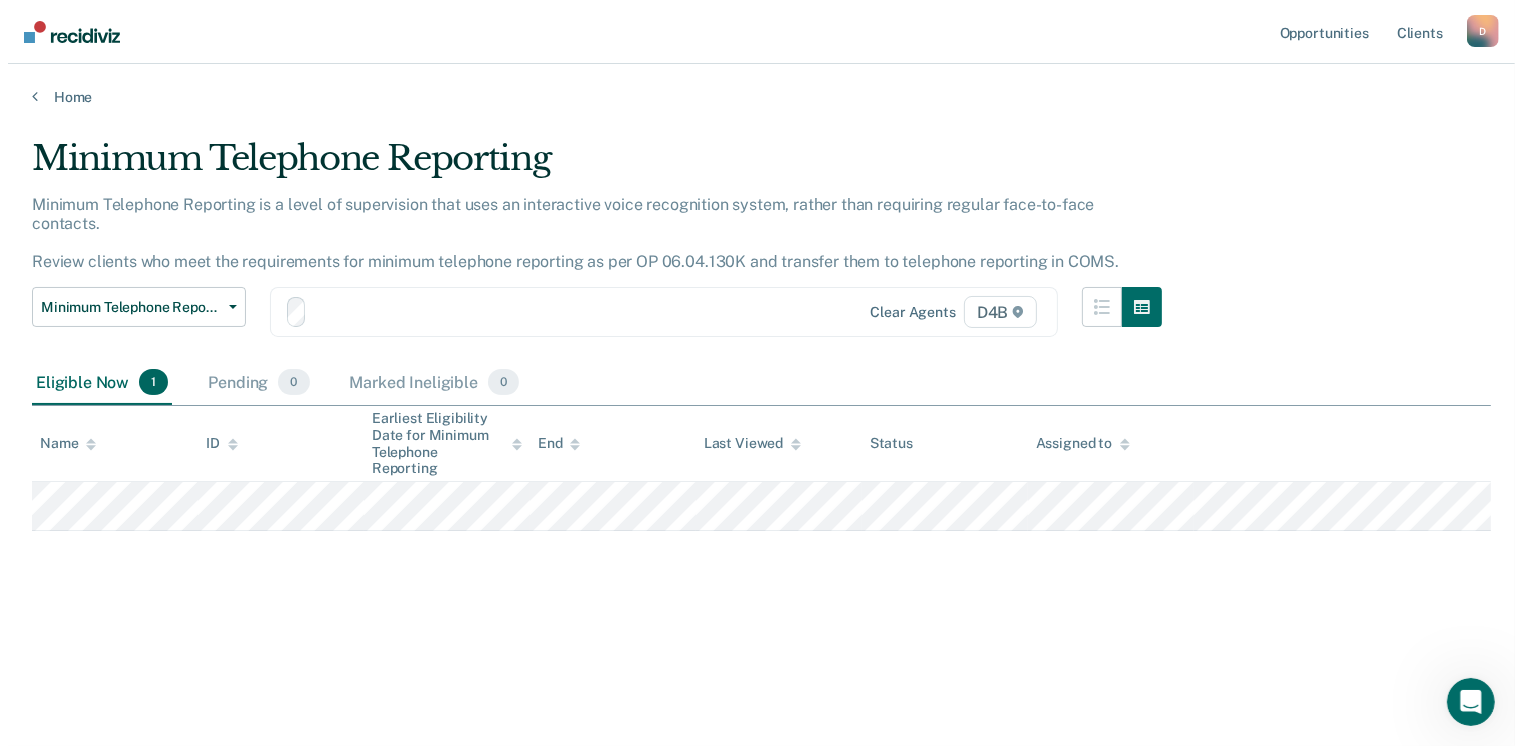 scroll, scrollTop: 0, scrollLeft: 0, axis: both 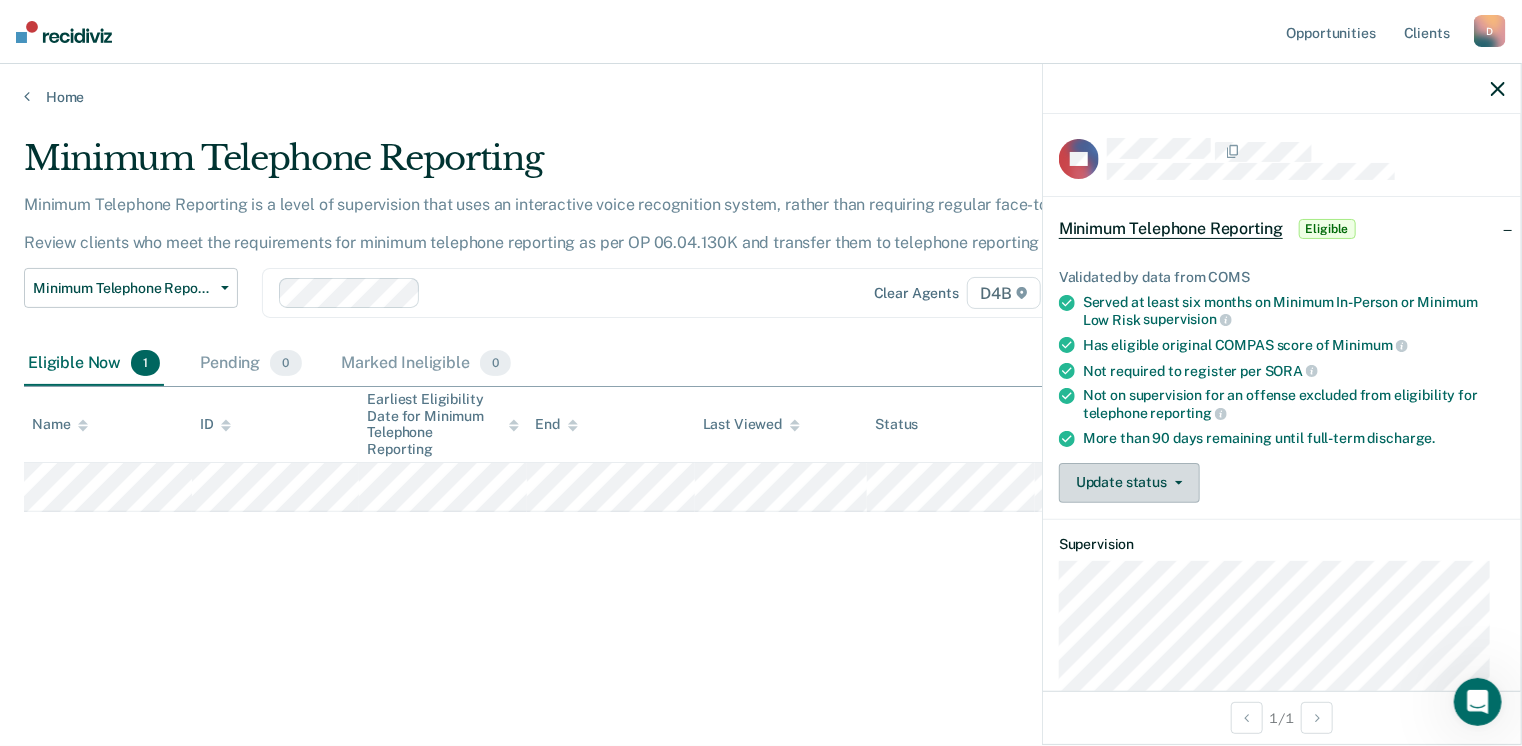 click on "Update status" at bounding box center (1129, 483) 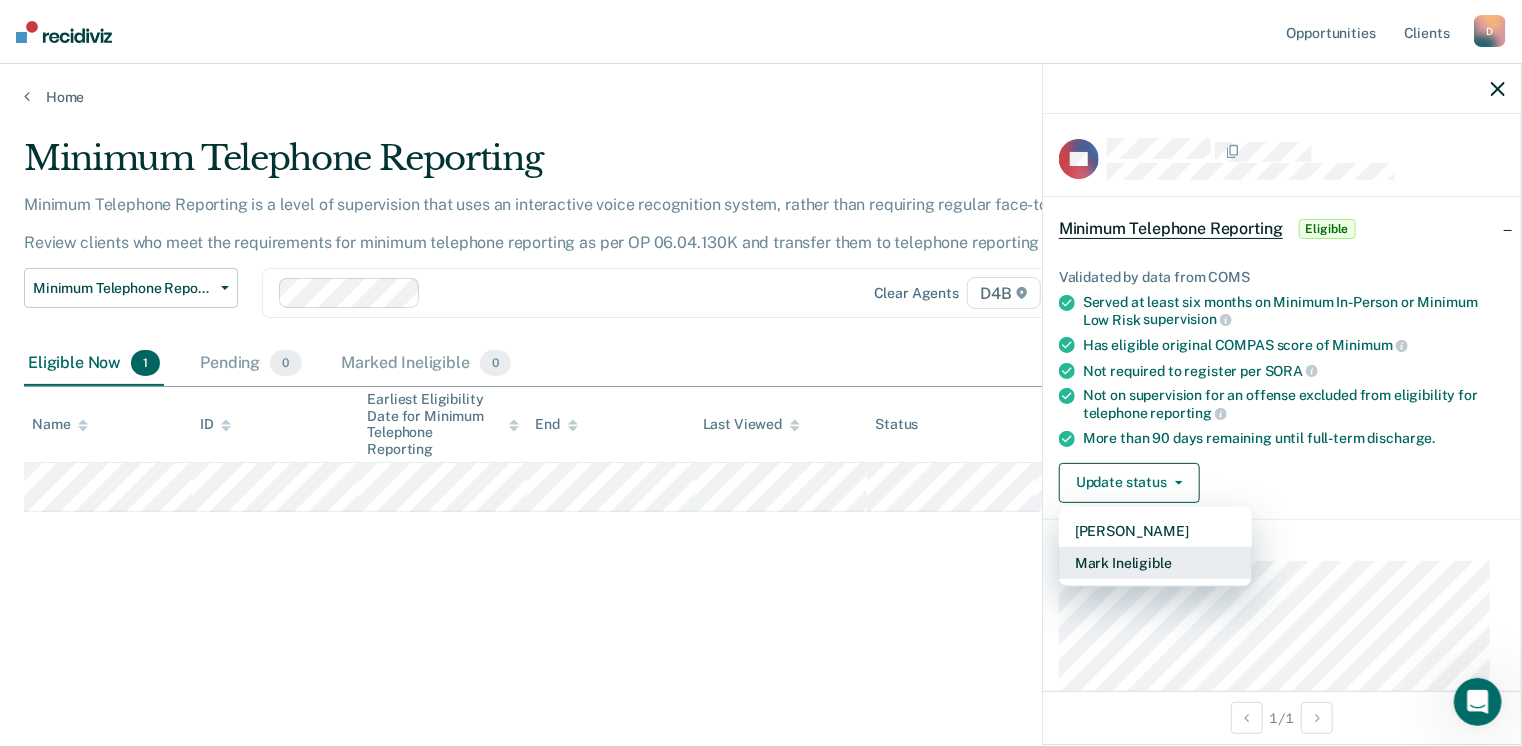 click on "Mark Ineligible" at bounding box center (1155, 563) 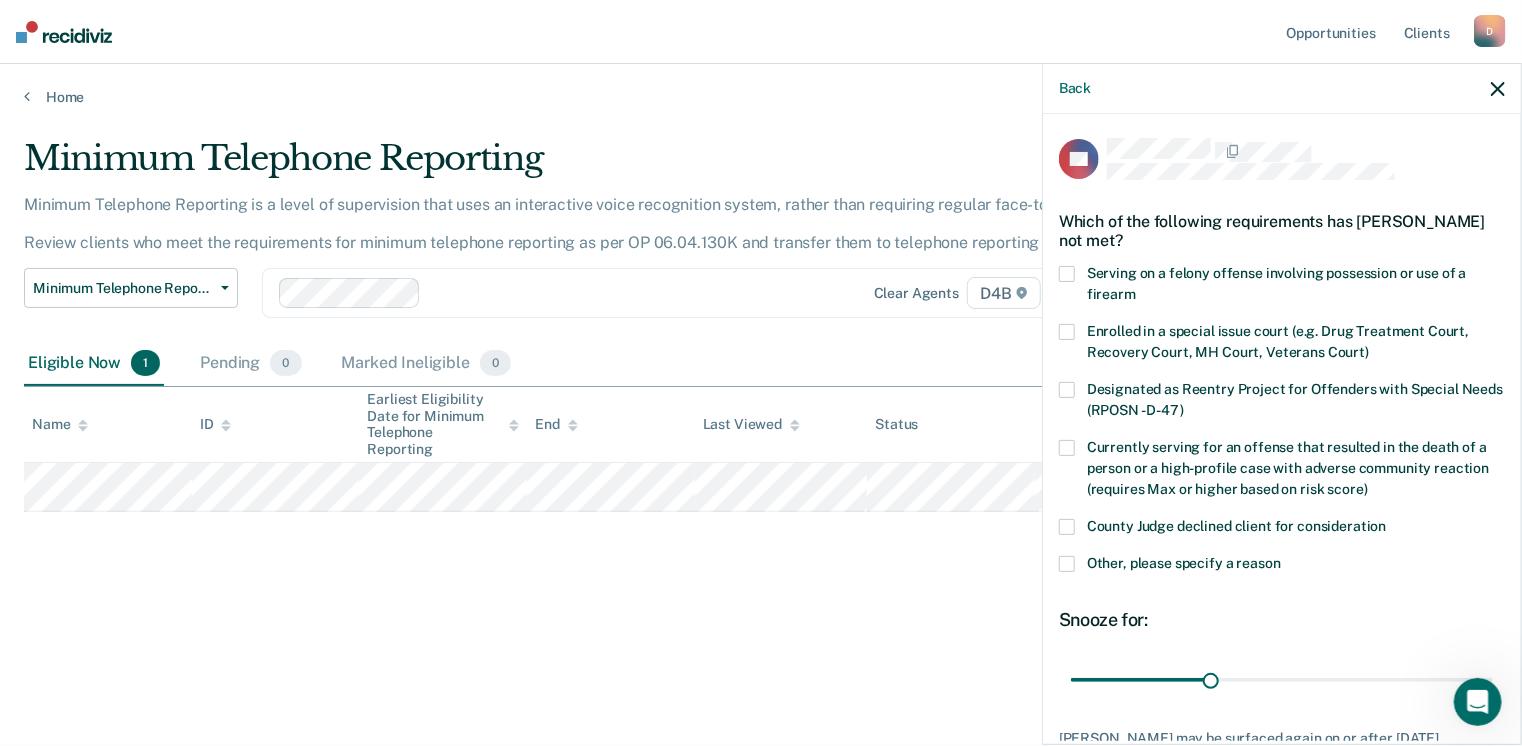 click at bounding box center [1067, 564] 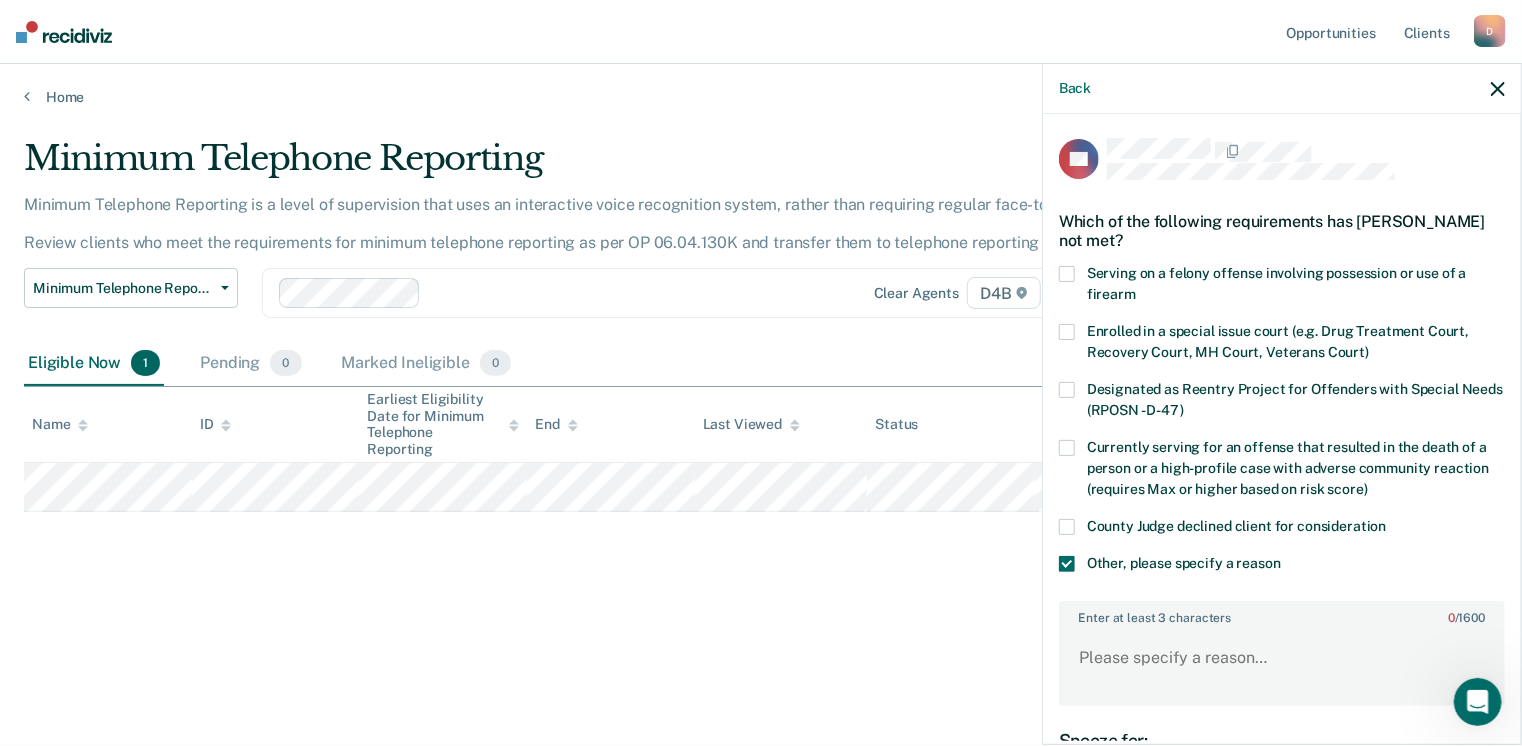 click at bounding box center (1067, 527) 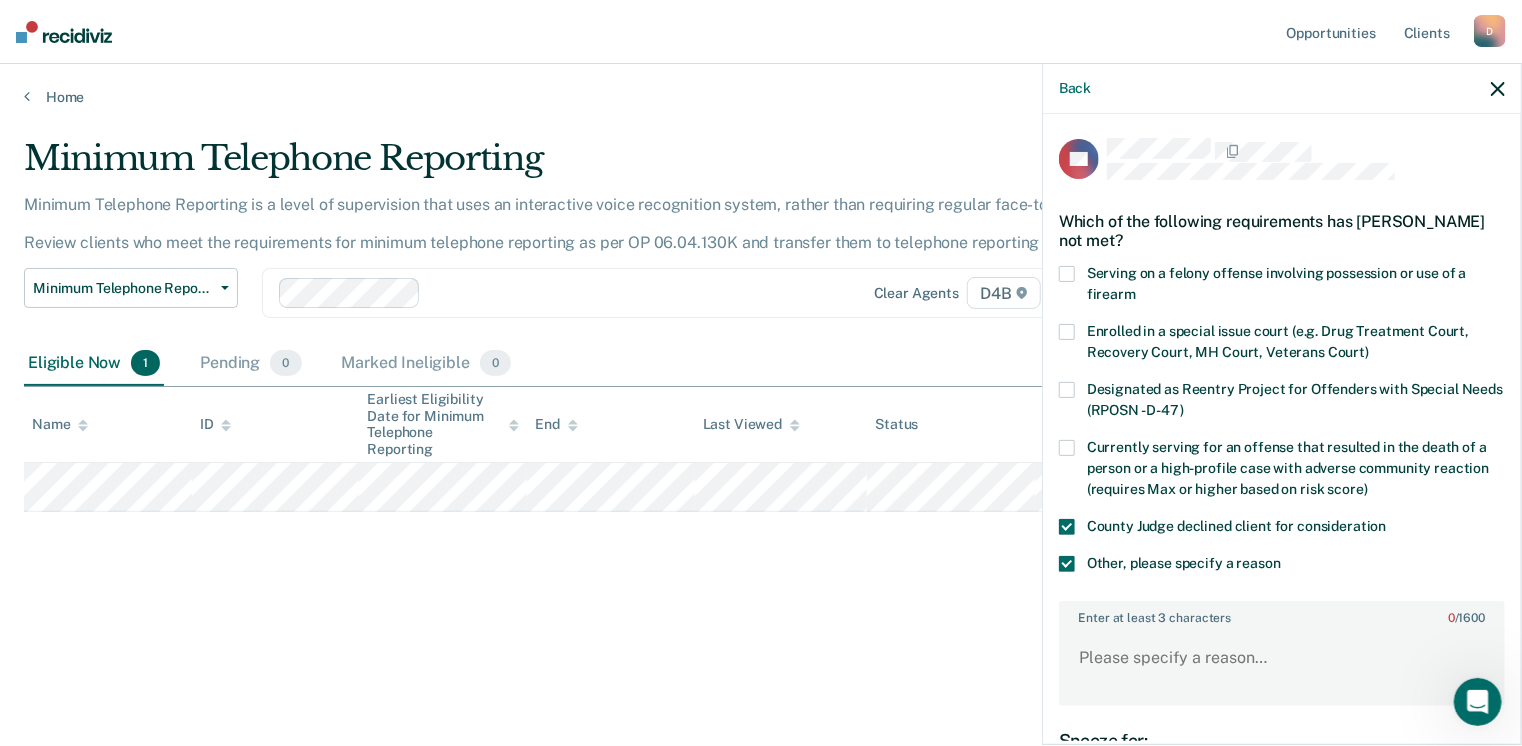 click at bounding box center (1067, 564) 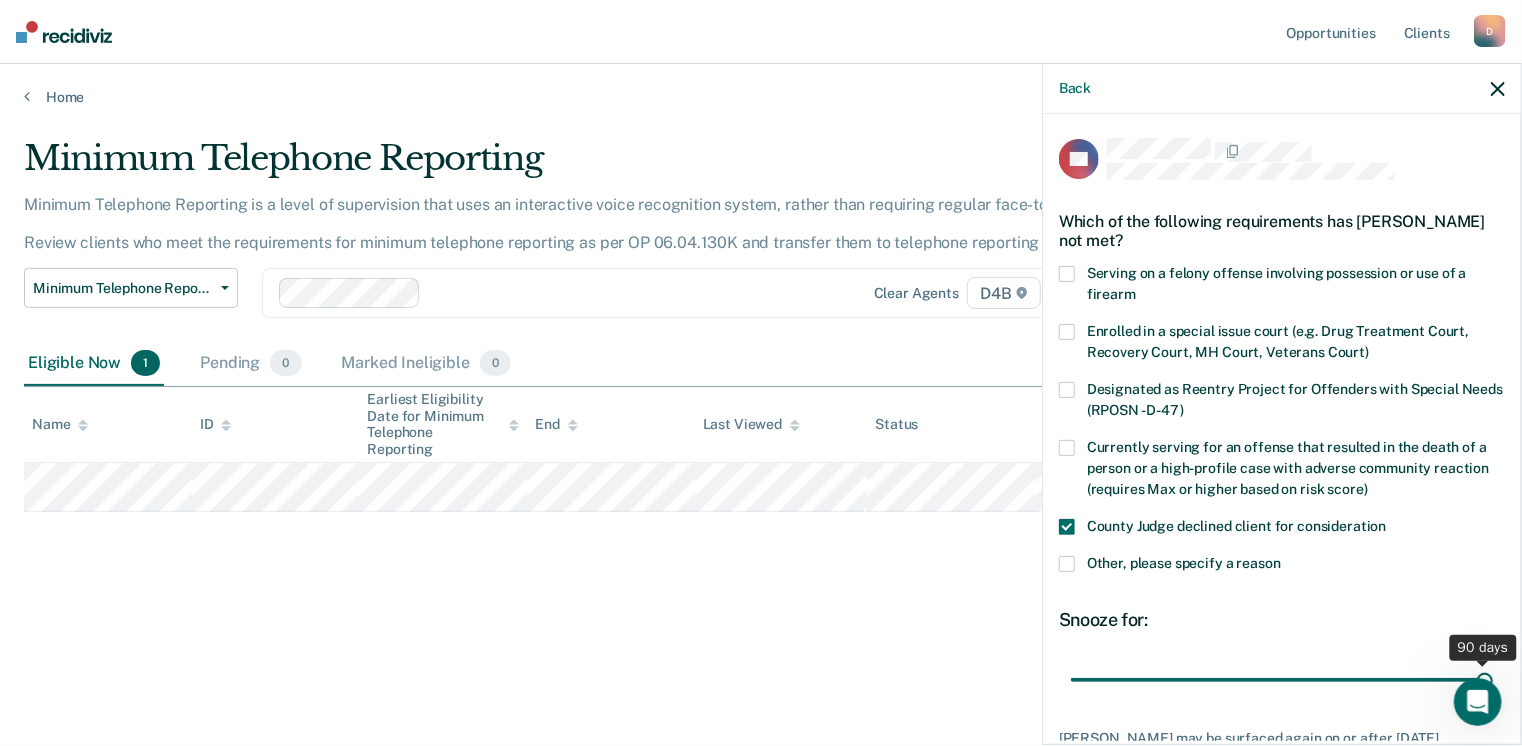 drag, startPoint x: 1212, startPoint y: 681, endPoint x: 1492, endPoint y: 683, distance: 280.00714 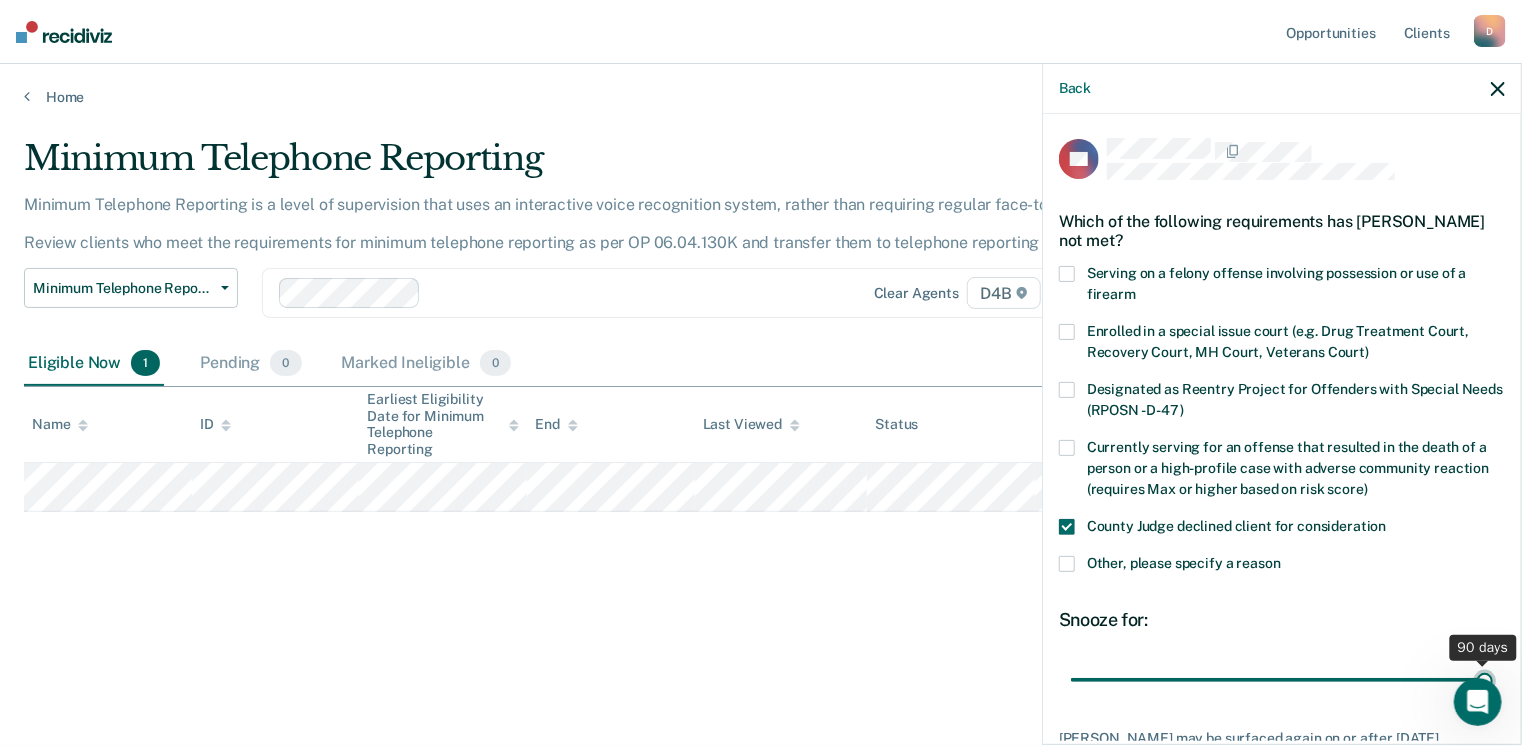 type on "90" 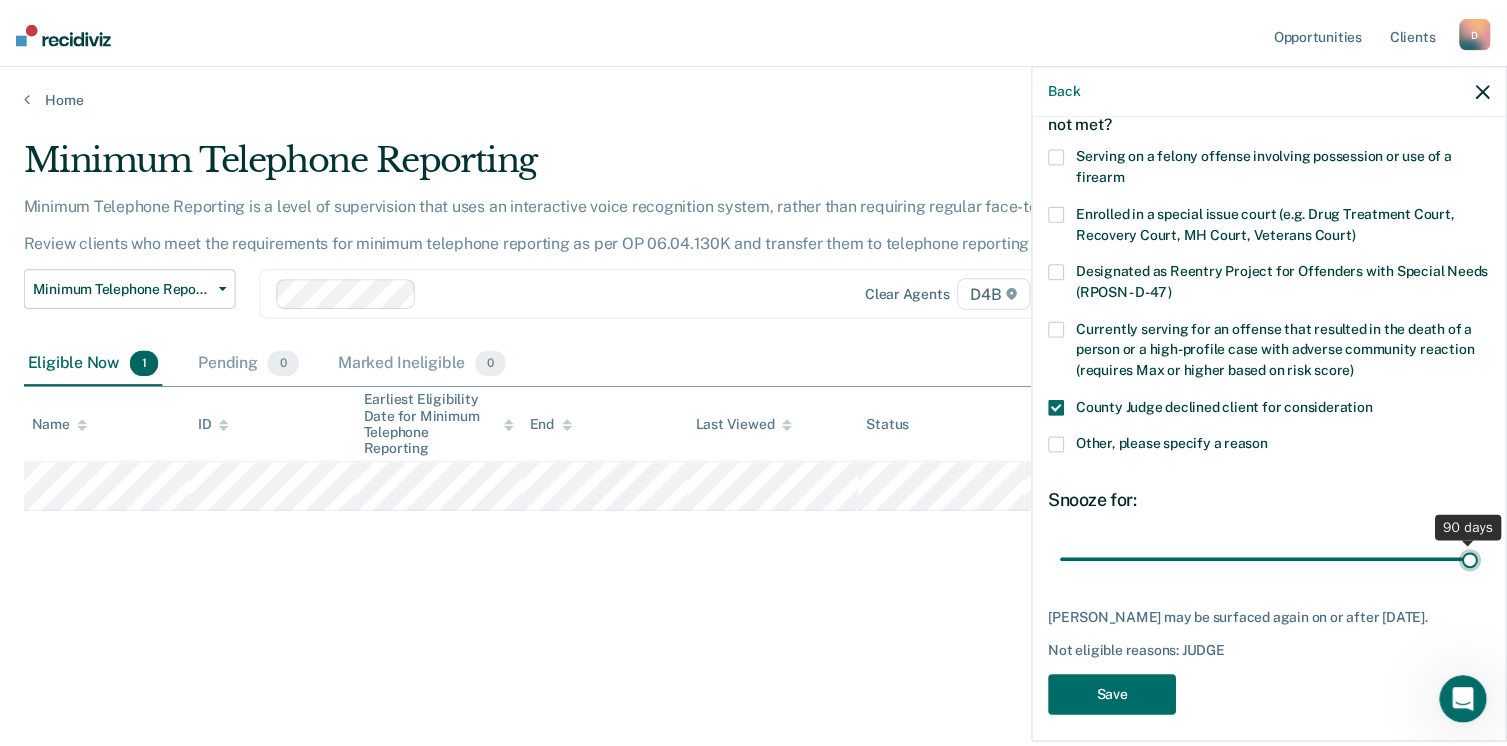 scroll, scrollTop: 129, scrollLeft: 0, axis: vertical 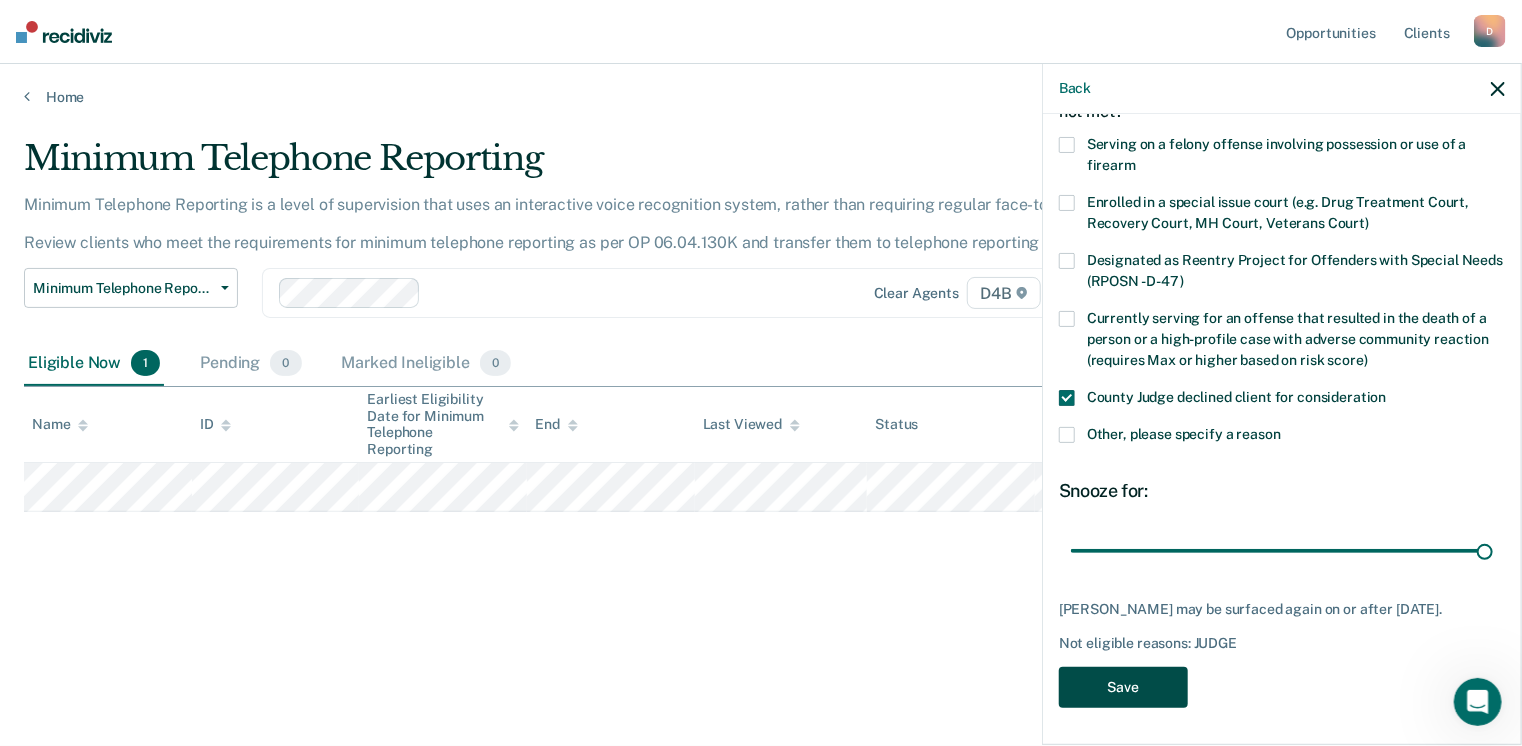 click on "Save" at bounding box center (1123, 687) 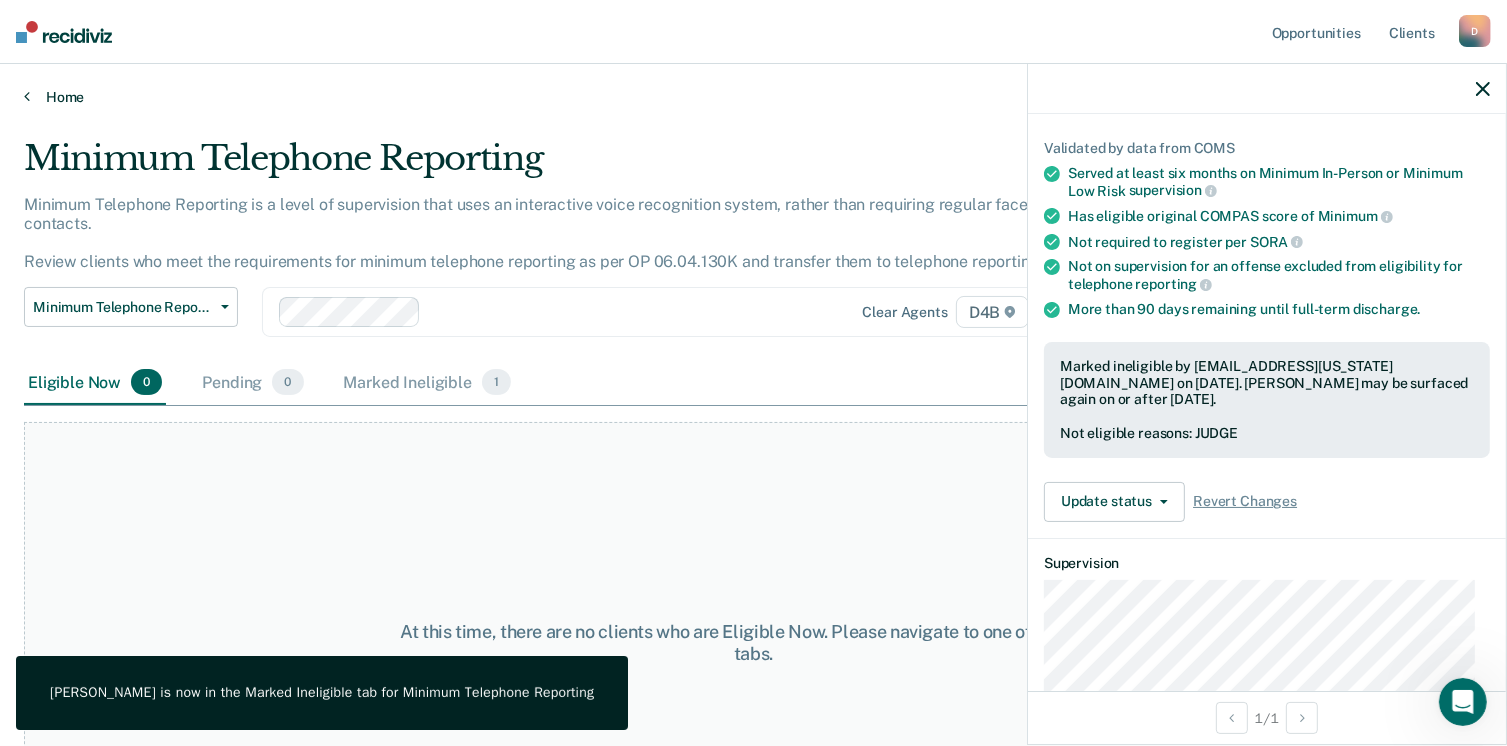 click on "Home" at bounding box center [753, 97] 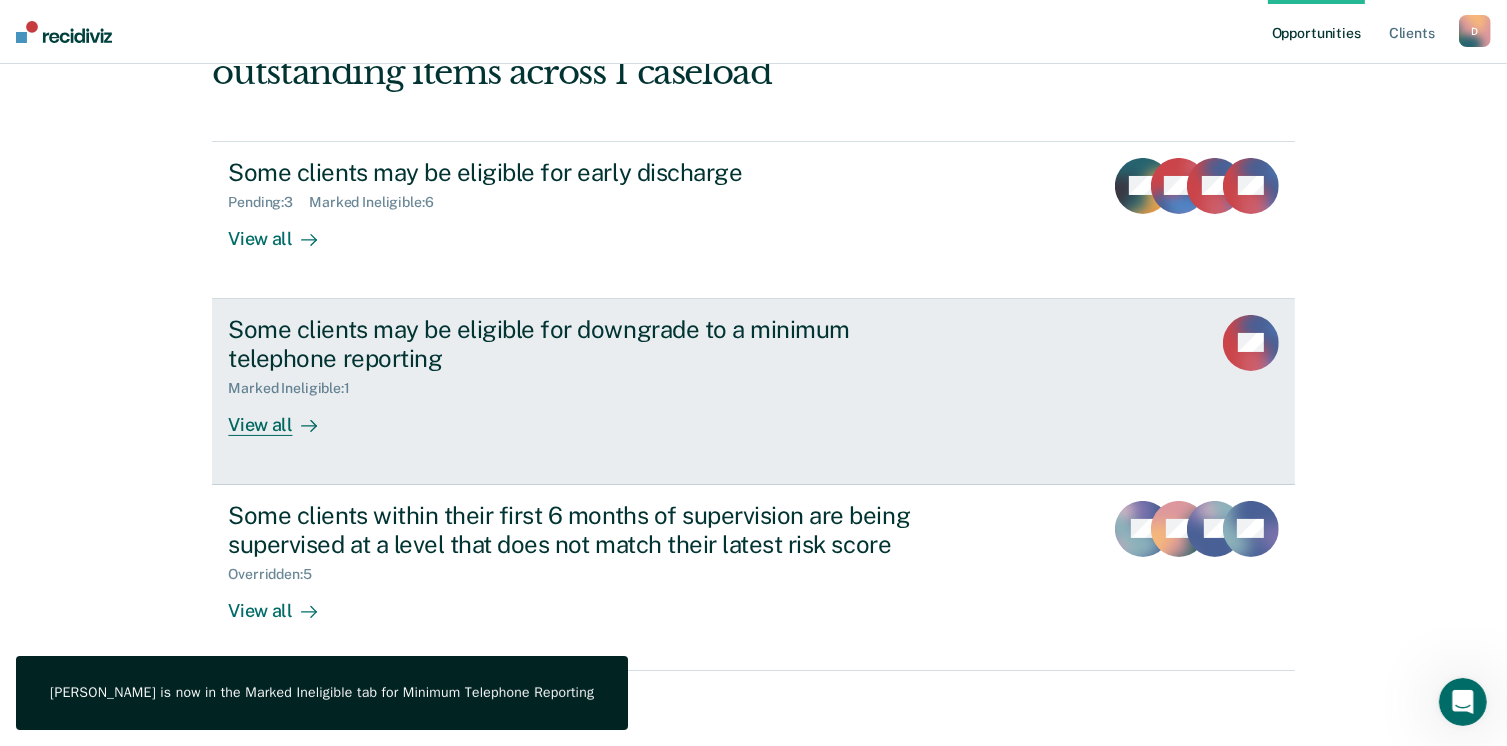 scroll, scrollTop: 162, scrollLeft: 0, axis: vertical 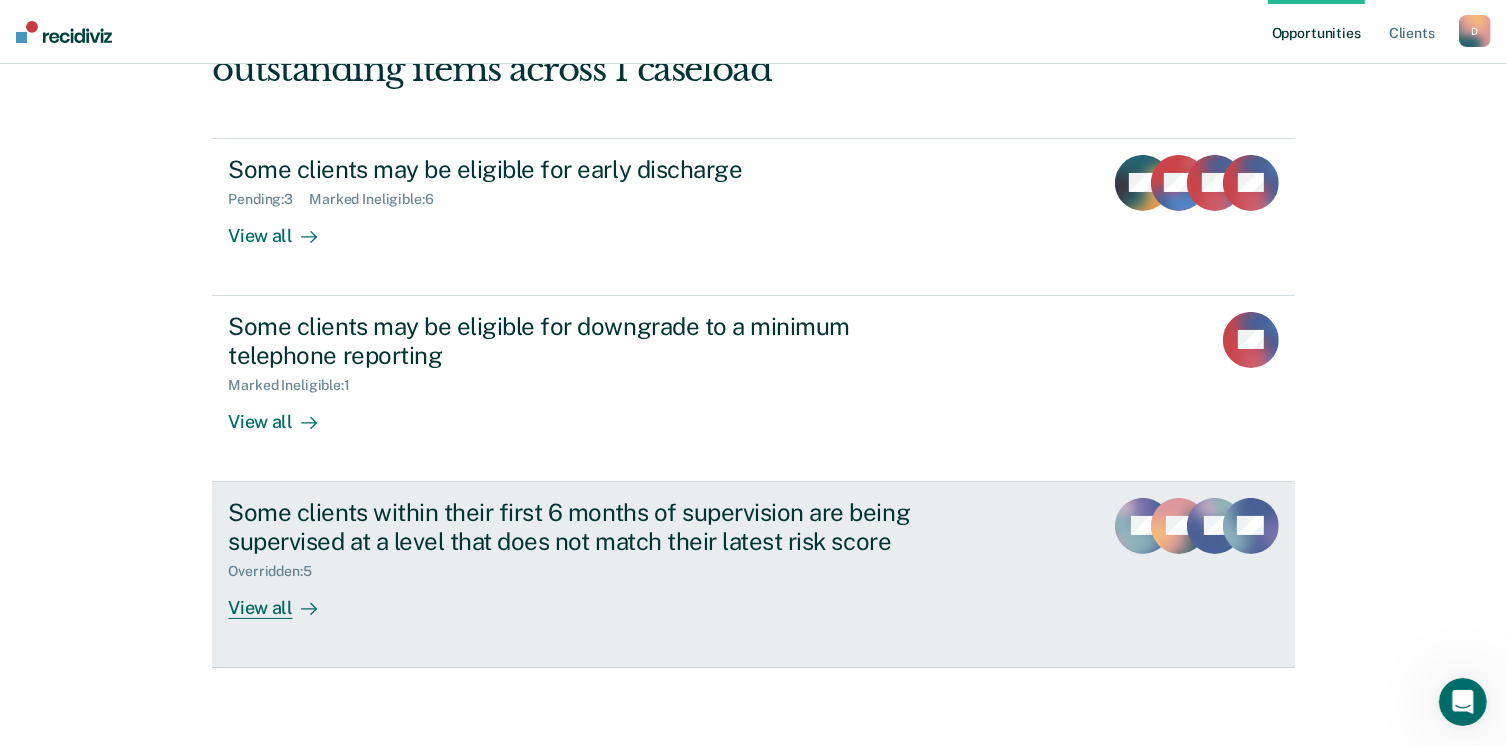 click on "View all" at bounding box center [284, 599] 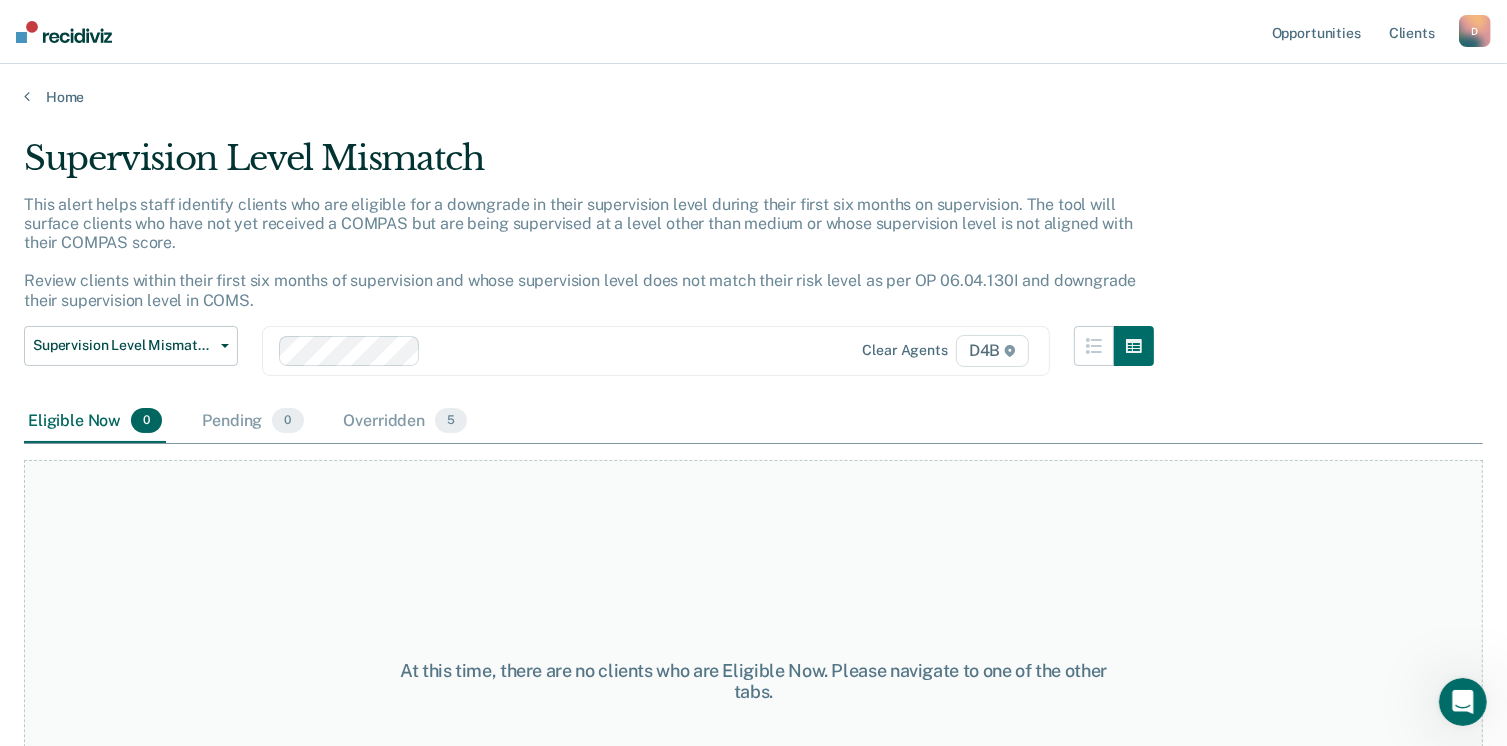 click on "D" at bounding box center [1475, 31] 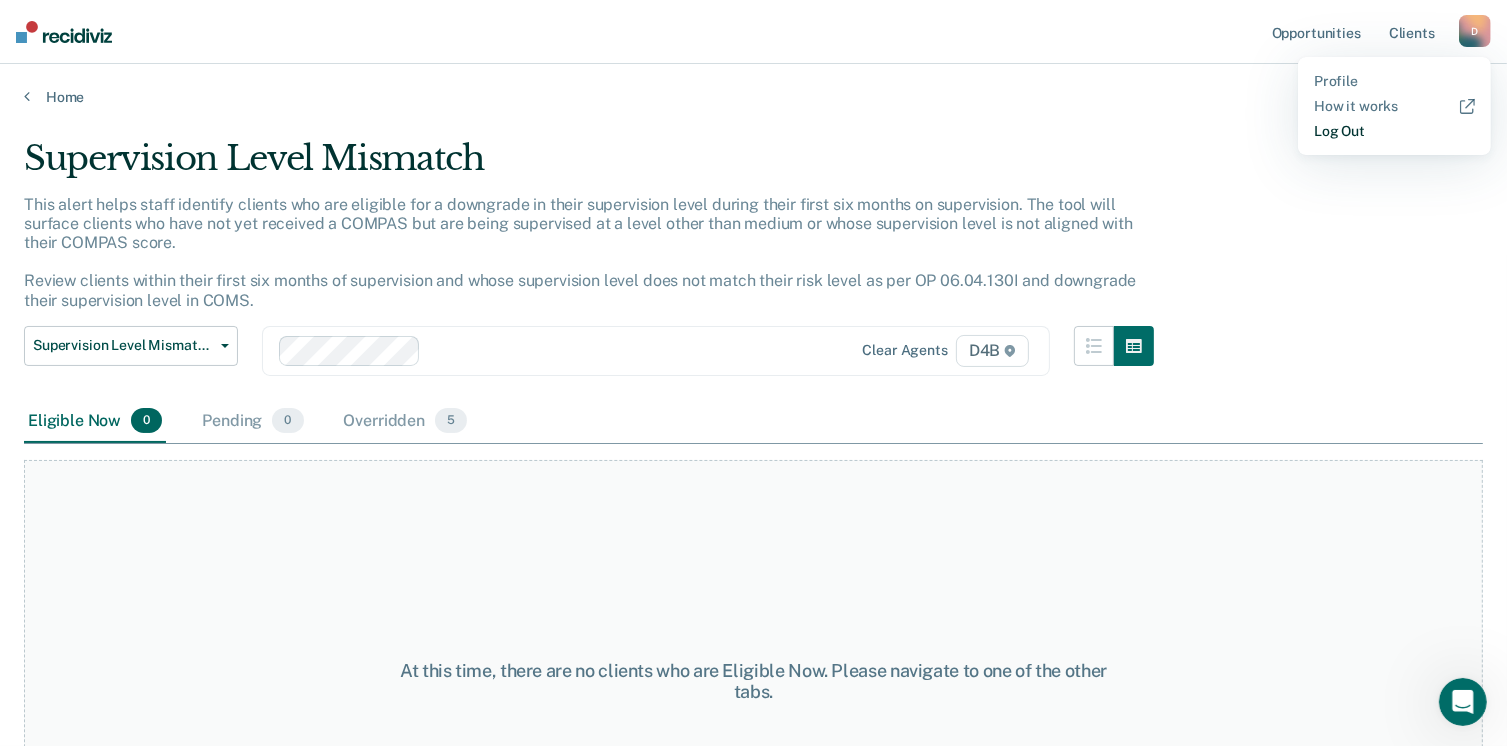 click on "Log Out" at bounding box center [1394, 131] 